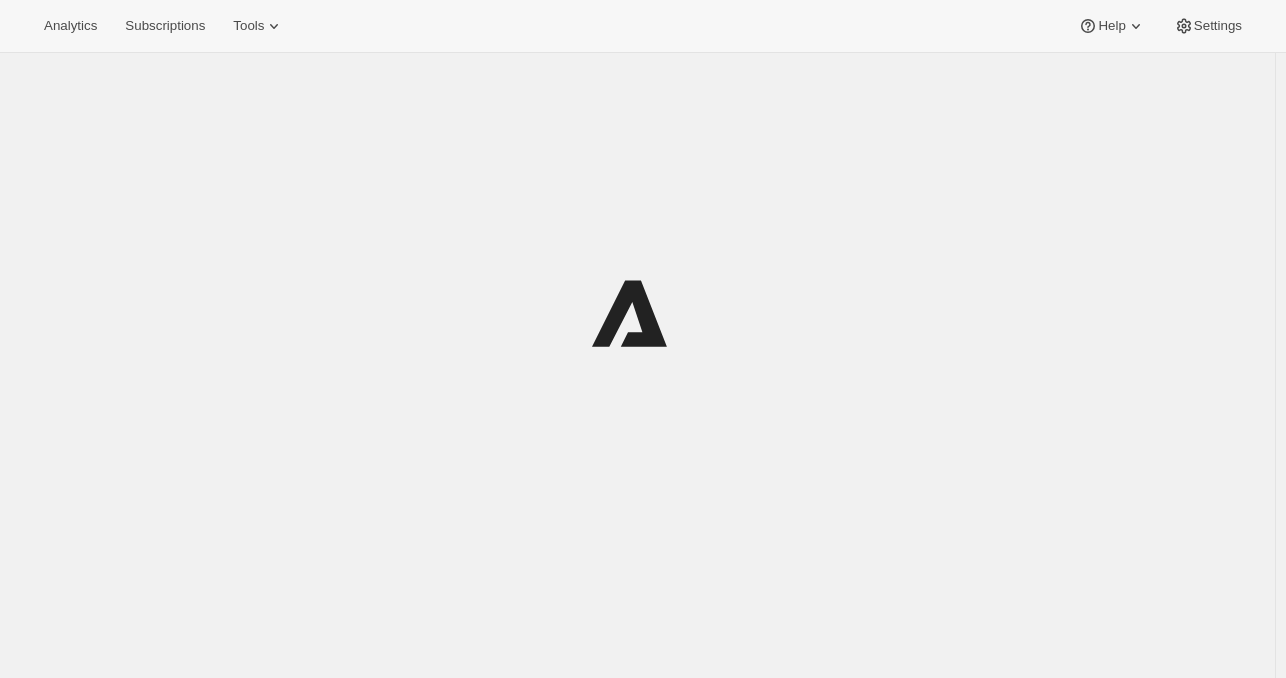 scroll, scrollTop: 0, scrollLeft: 0, axis: both 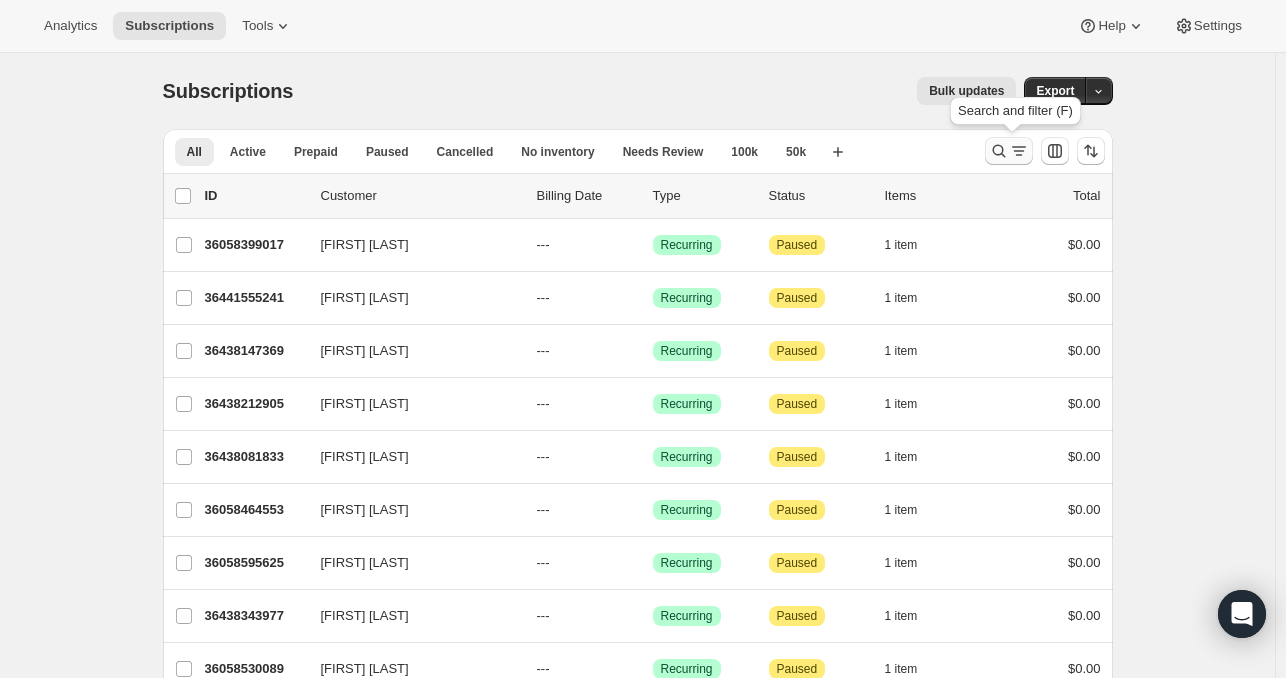 click 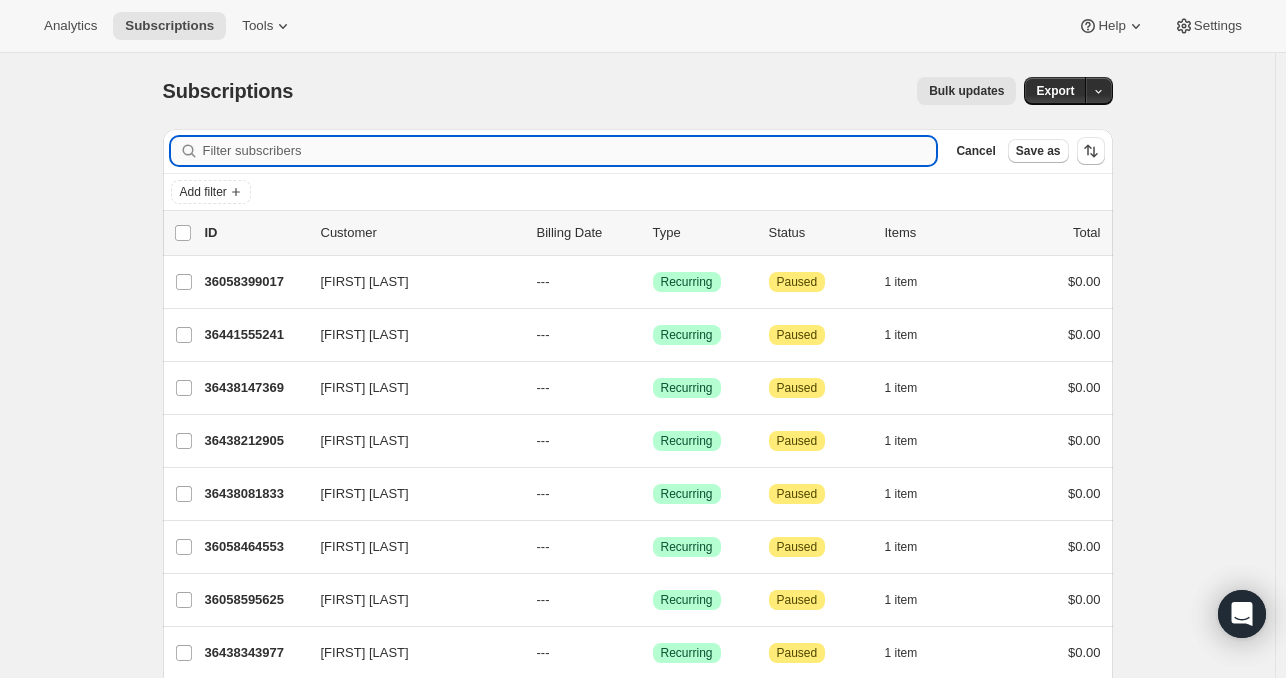 click on "Filter subscribers" at bounding box center [570, 151] 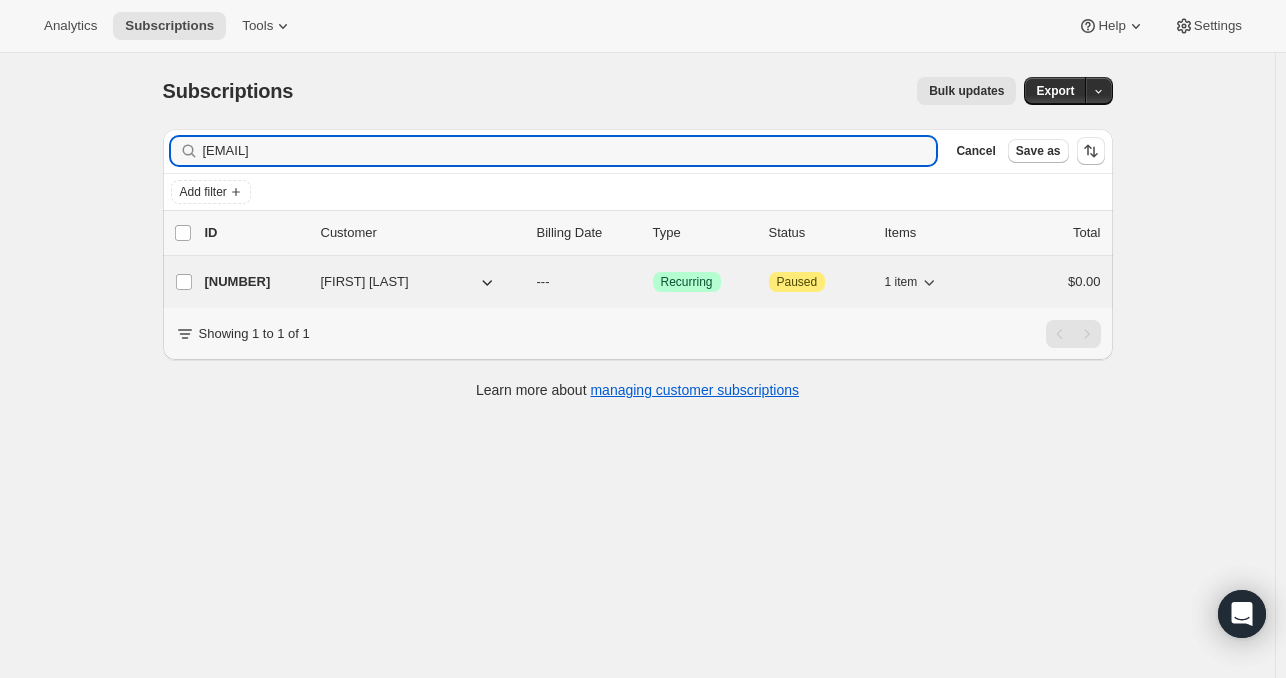 type on "[EMAIL]" 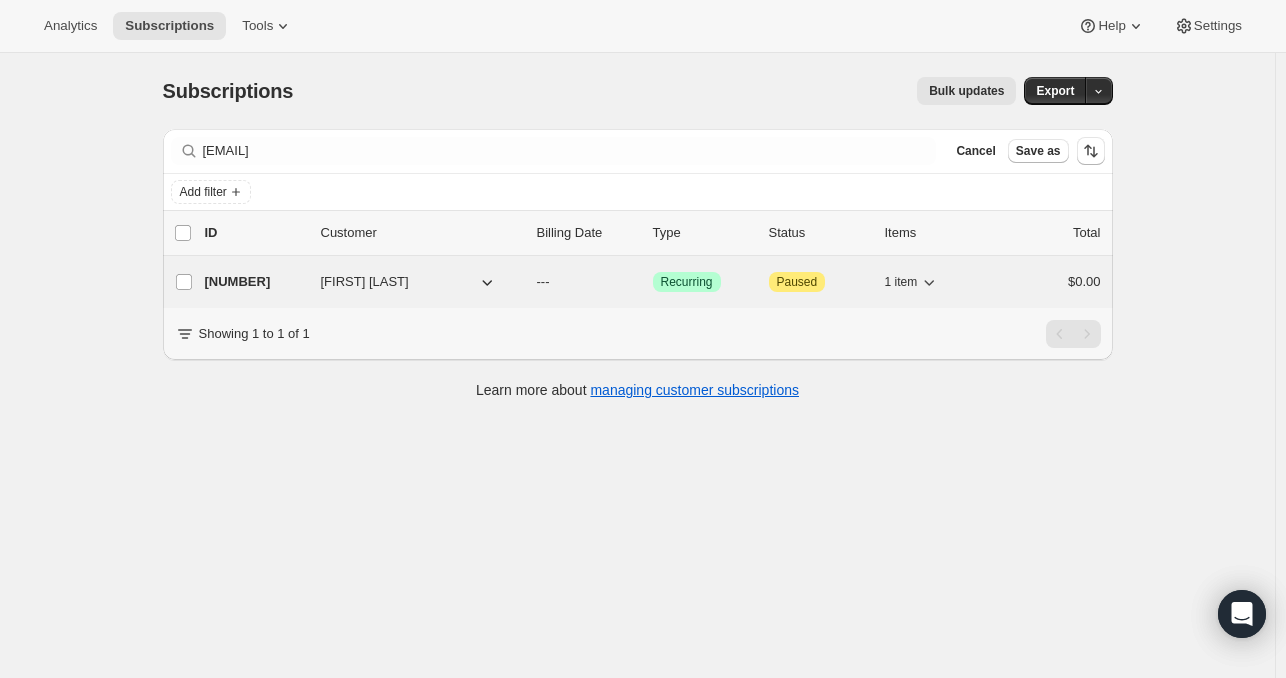 click on "[NUMBER]" at bounding box center [255, 282] 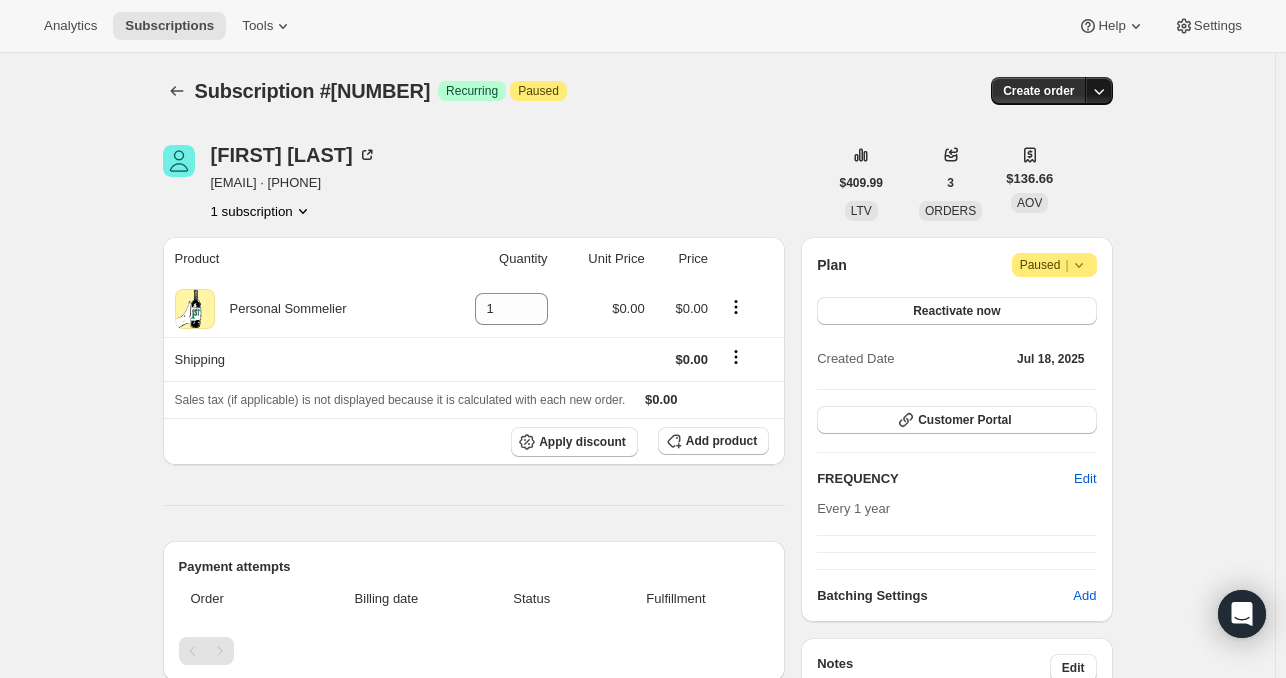 click 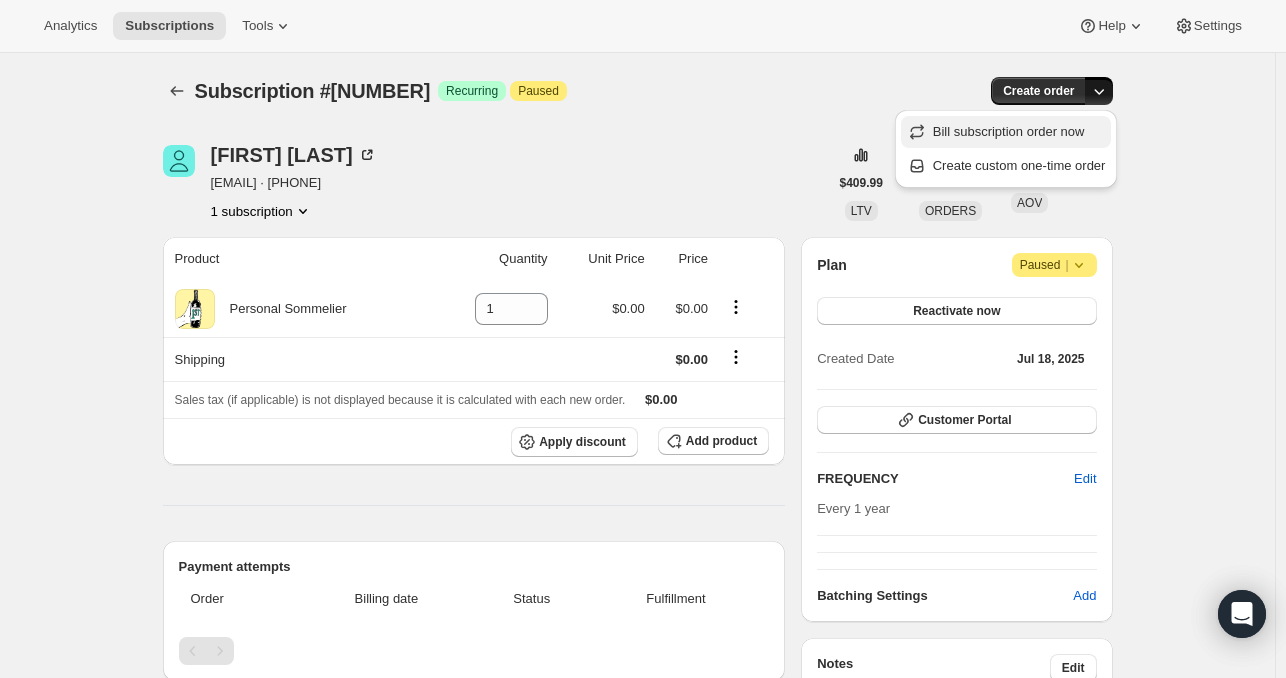 click on "Bill subscription order now" at bounding box center [1009, 131] 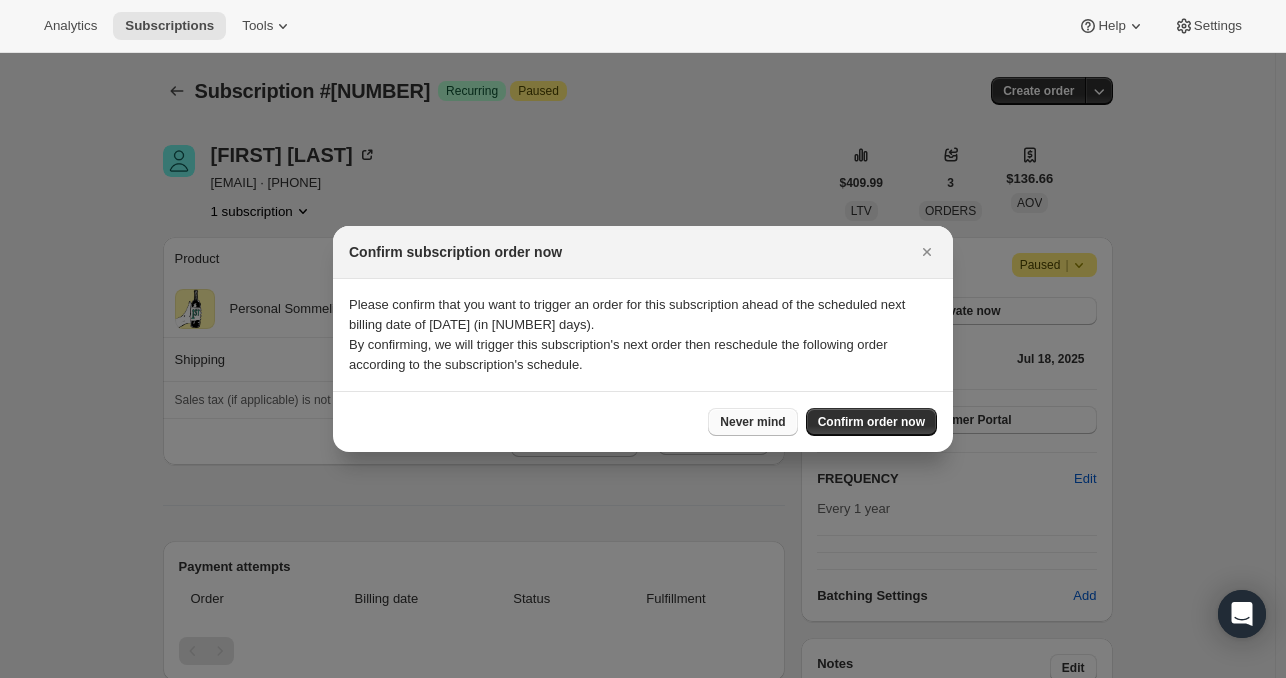click on "Never mind" at bounding box center (752, 422) 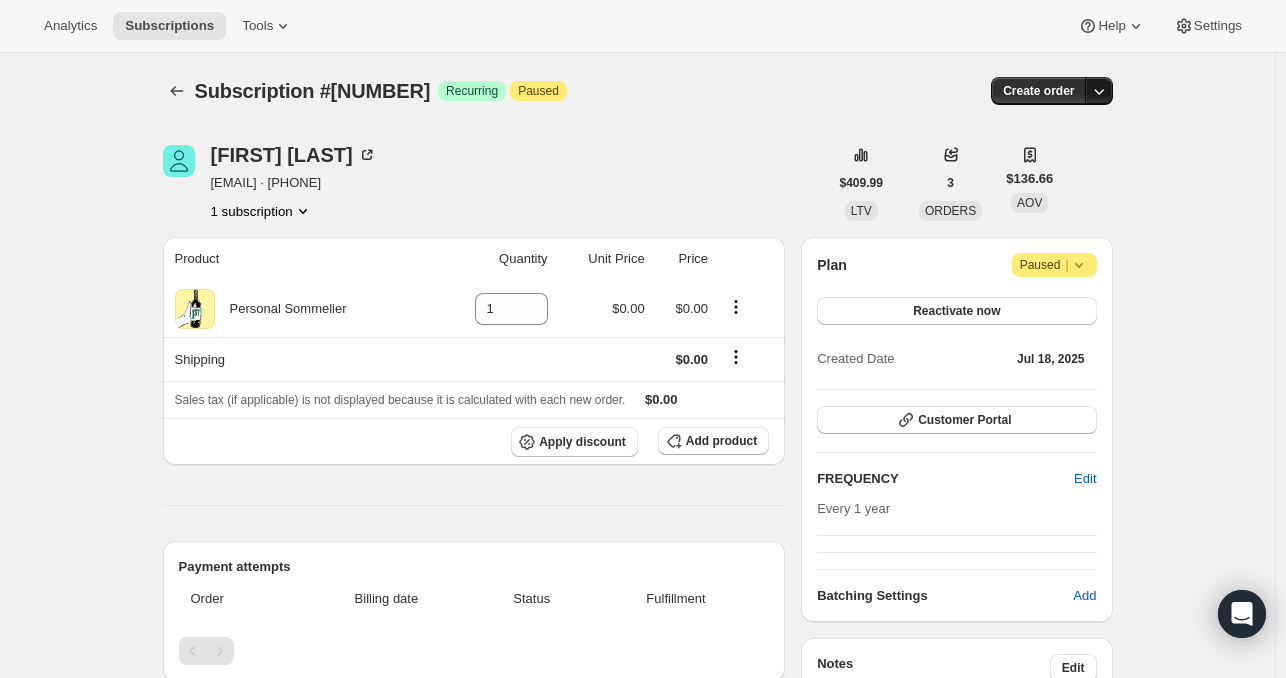 click 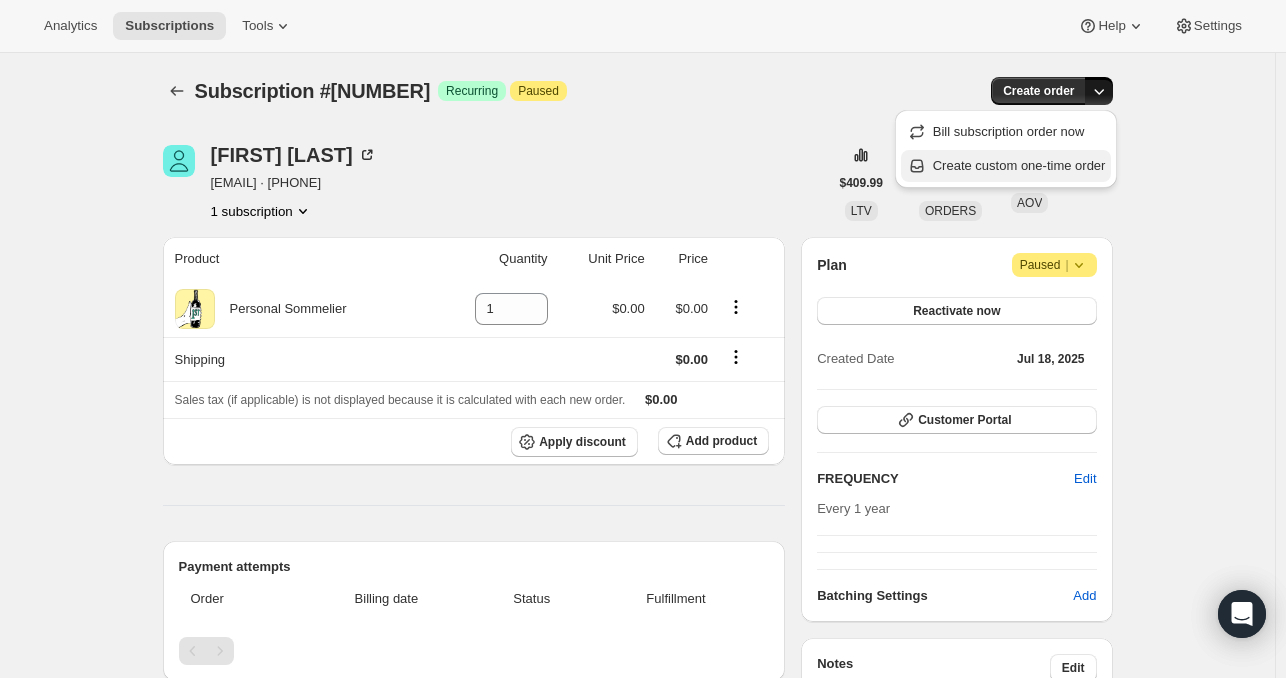 click on "Create custom one-time order" at bounding box center [1019, 165] 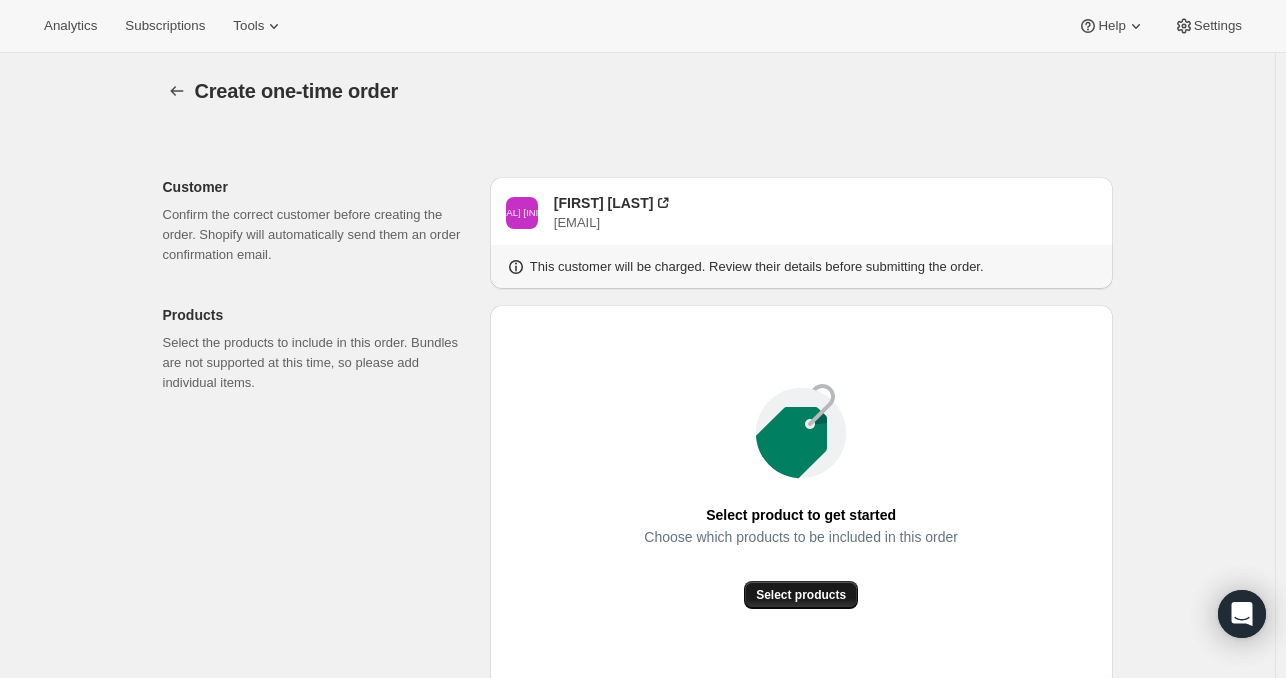 click on "Select products" at bounding box center (801, 595) 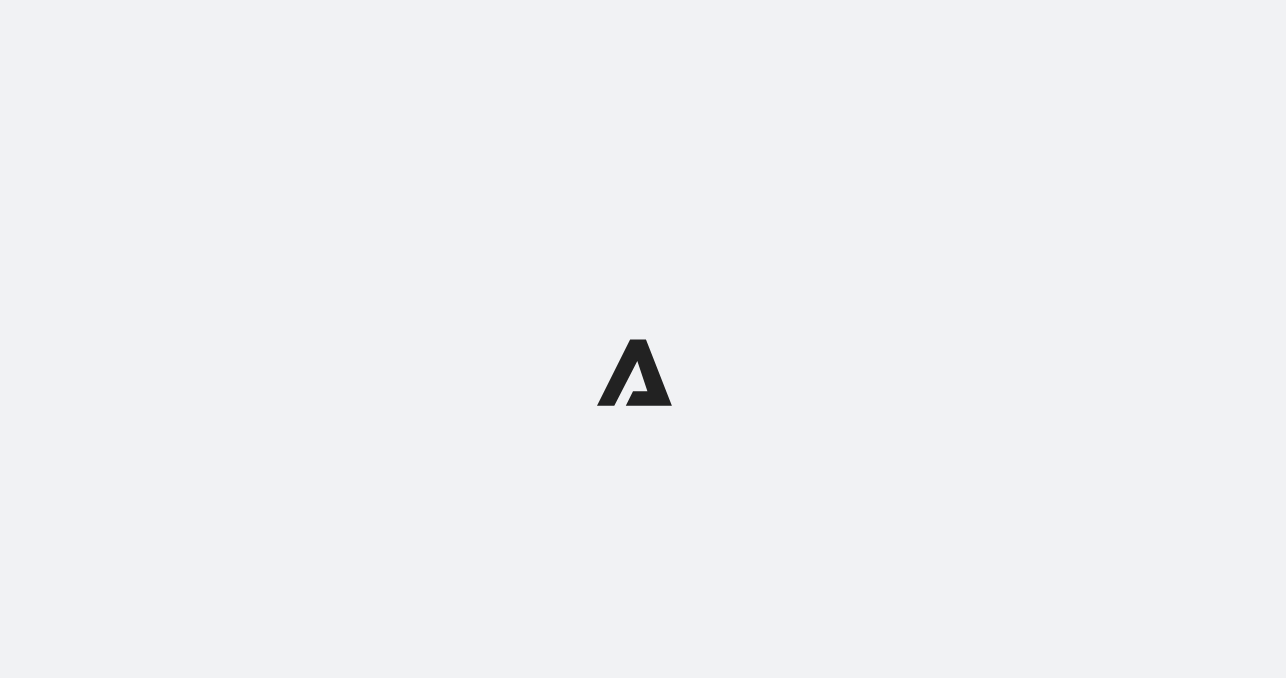 scroll, scrollTop: 0, scrollLeft: 0, axis: both 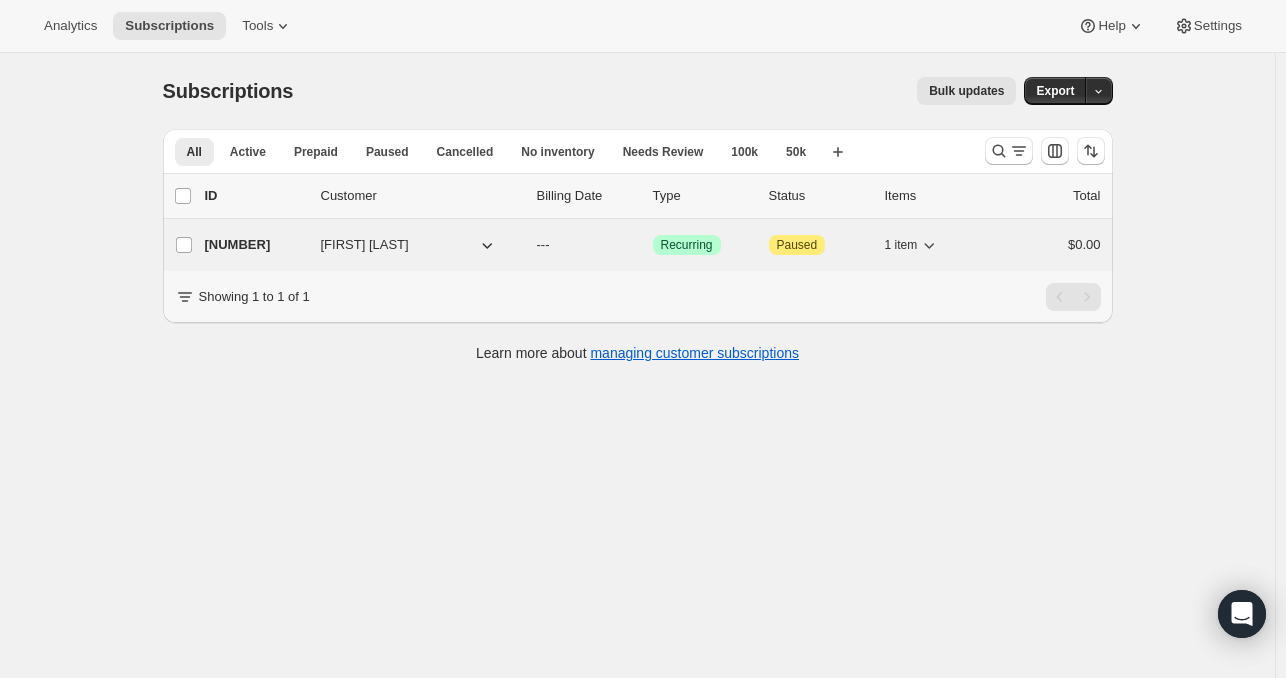 click on "[NUMBER]" at bounding box center (255, 245) 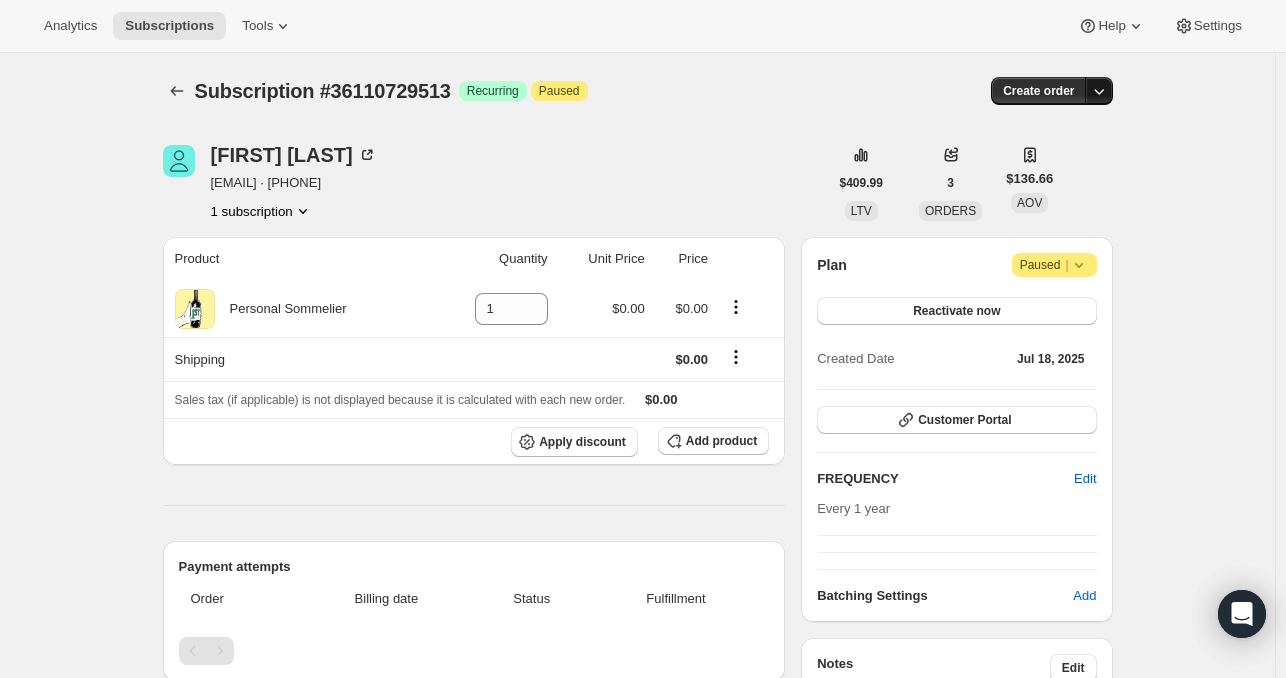 click 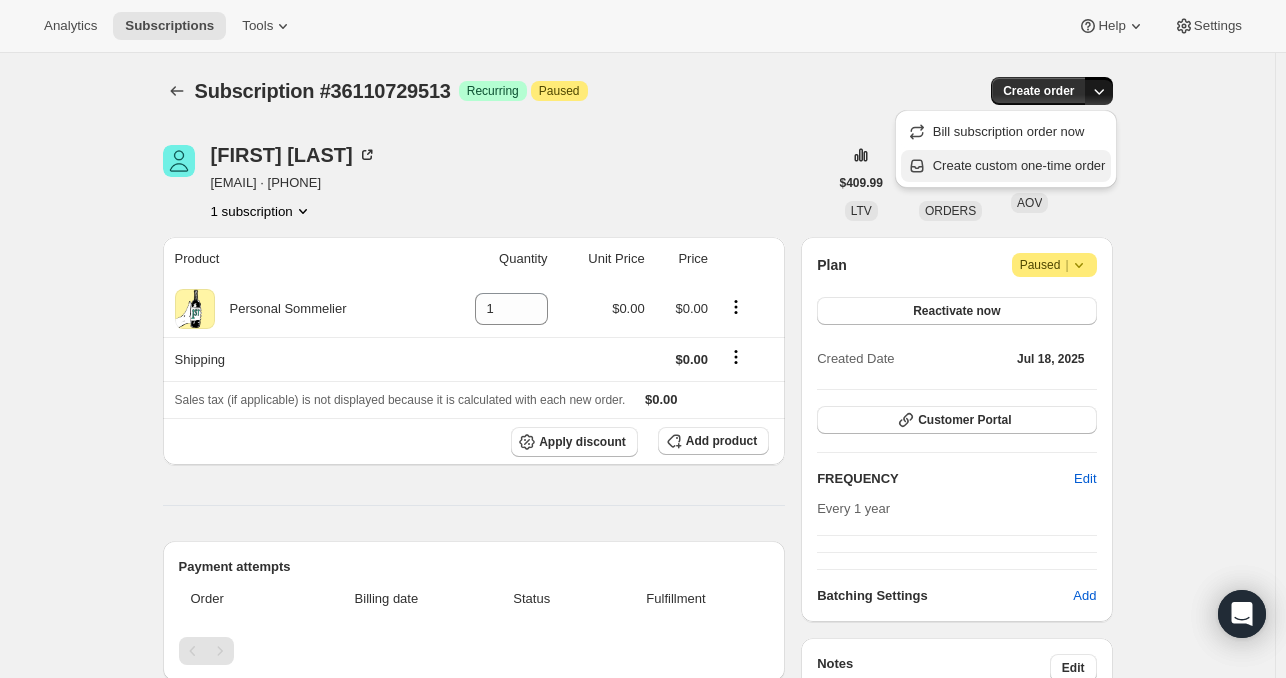 click on "Create custom one-time order" at bounding box center [1019, 165] 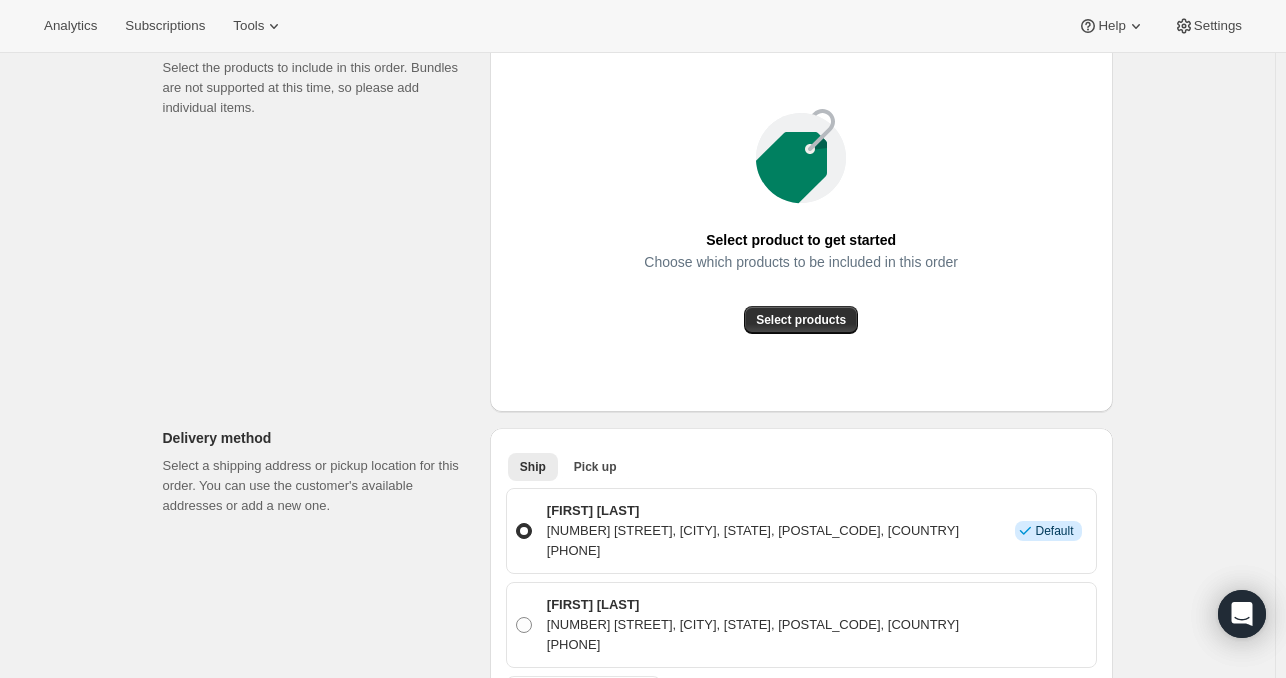 scroll, scrollTop: 276, scrollLeft: 0, axis: vertical 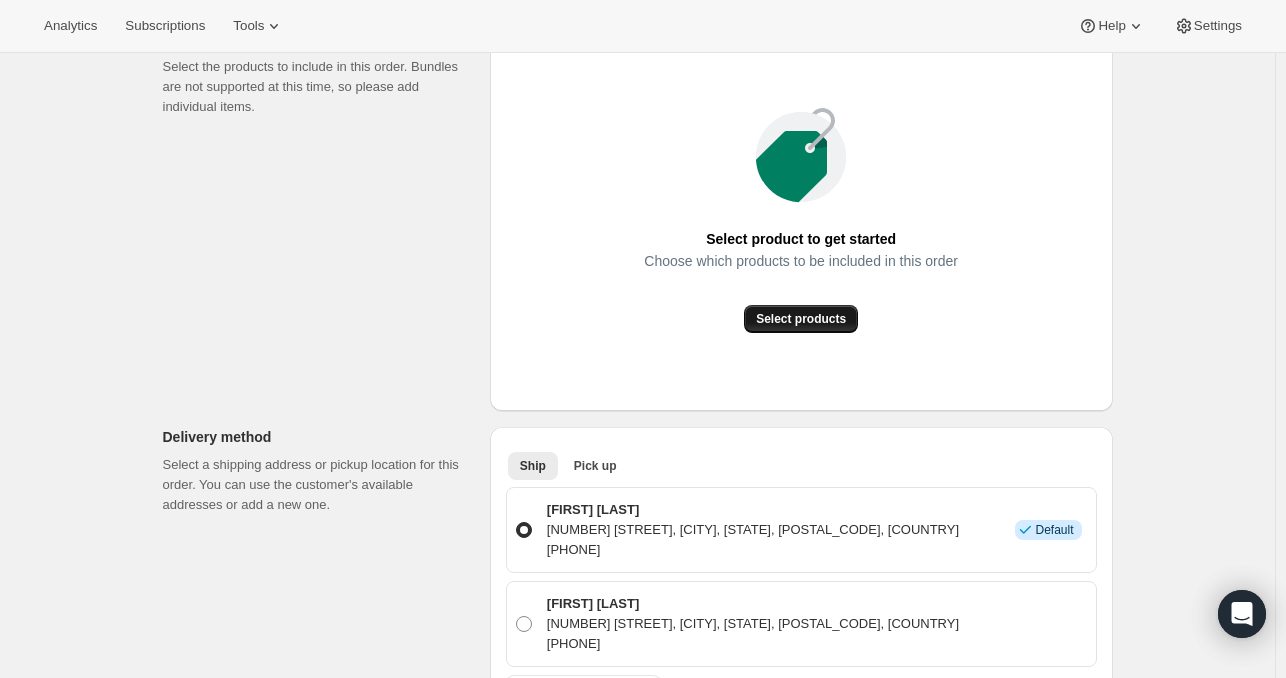 click on "Select products" at bounding box center [801, 319] 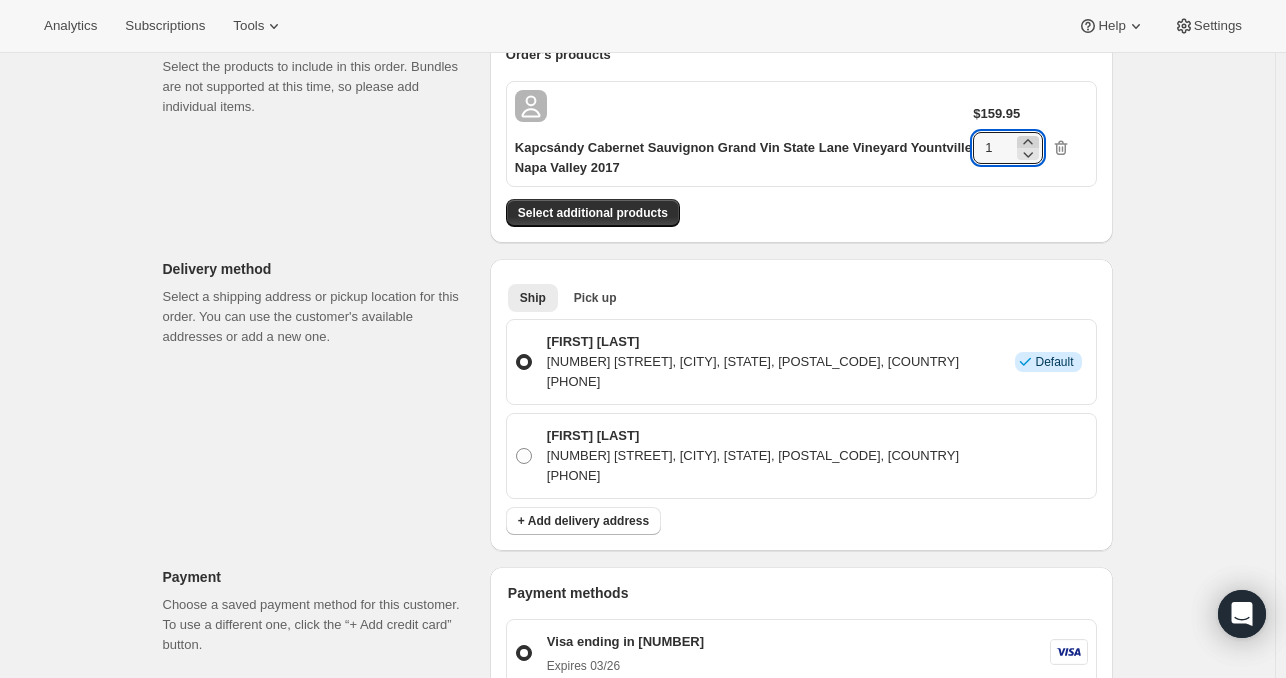 click 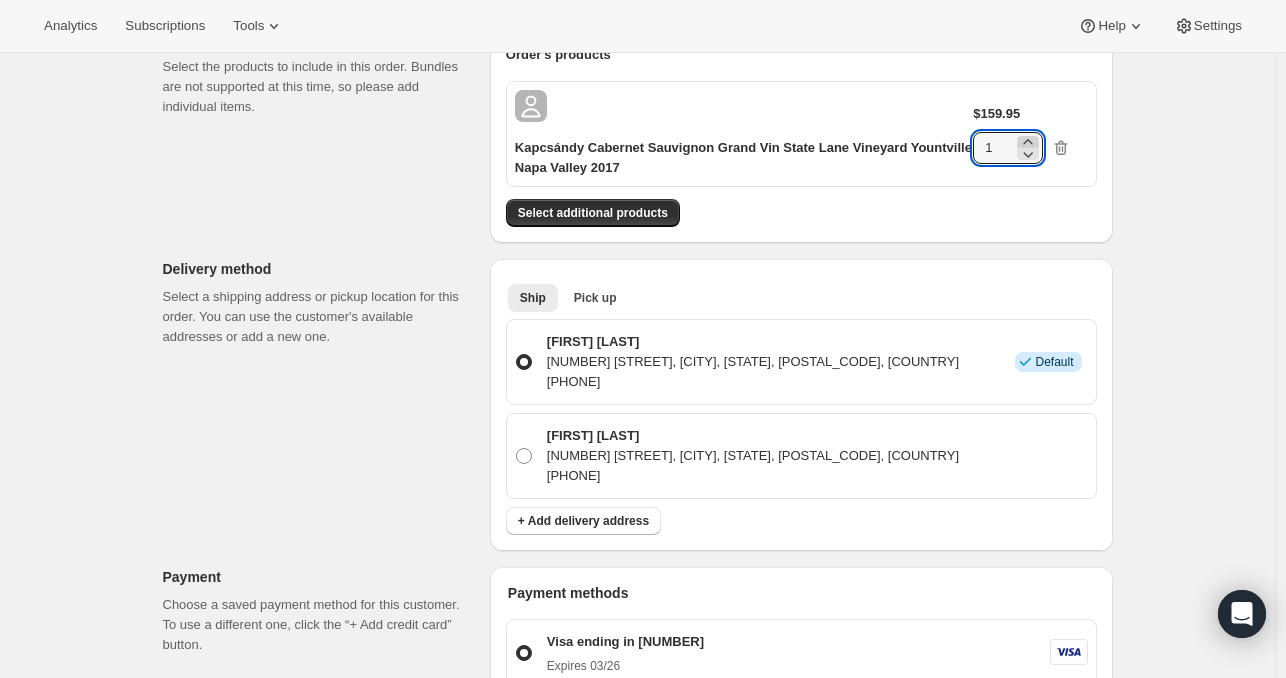 type on "2" 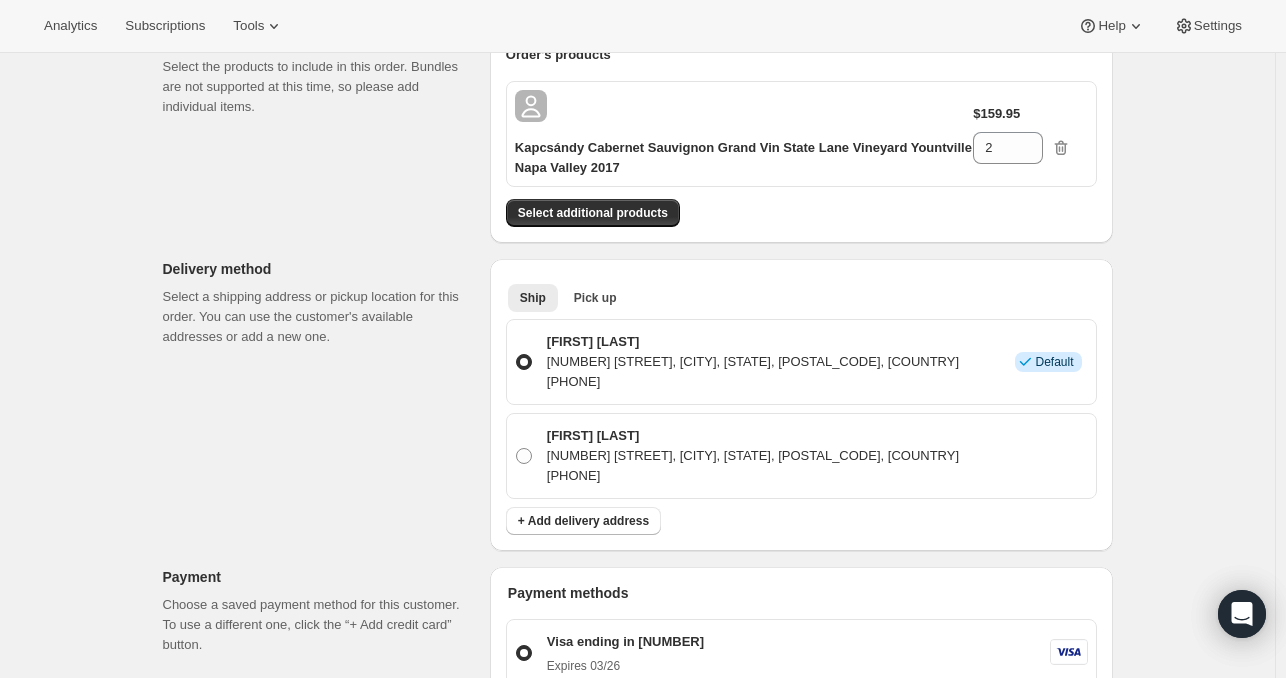 click on "Order's products Kapcsándy Cabernet Sauvignon Grand Vin State Lane Vineyard Yountville Napa Valley 2017 $159.95 2 Select additional products" at bounding box center [801, 136] 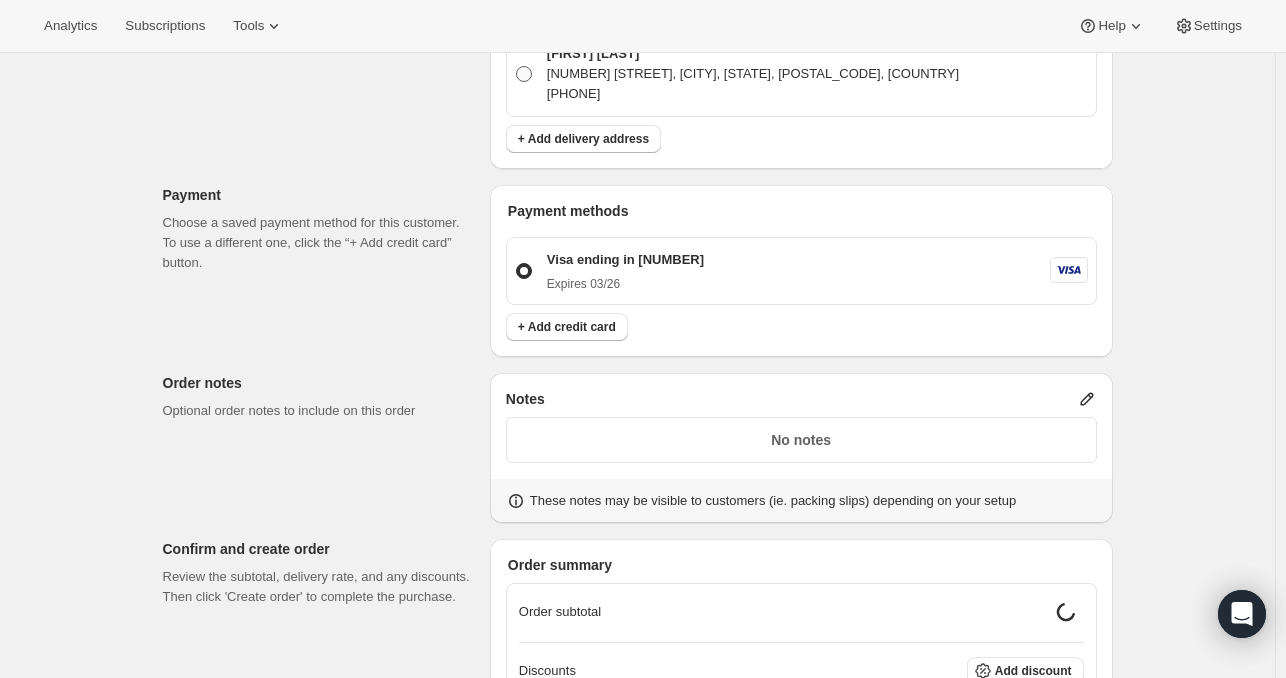 scroll, scrollTop: 659, scrollLeft: 0, axis: vertical 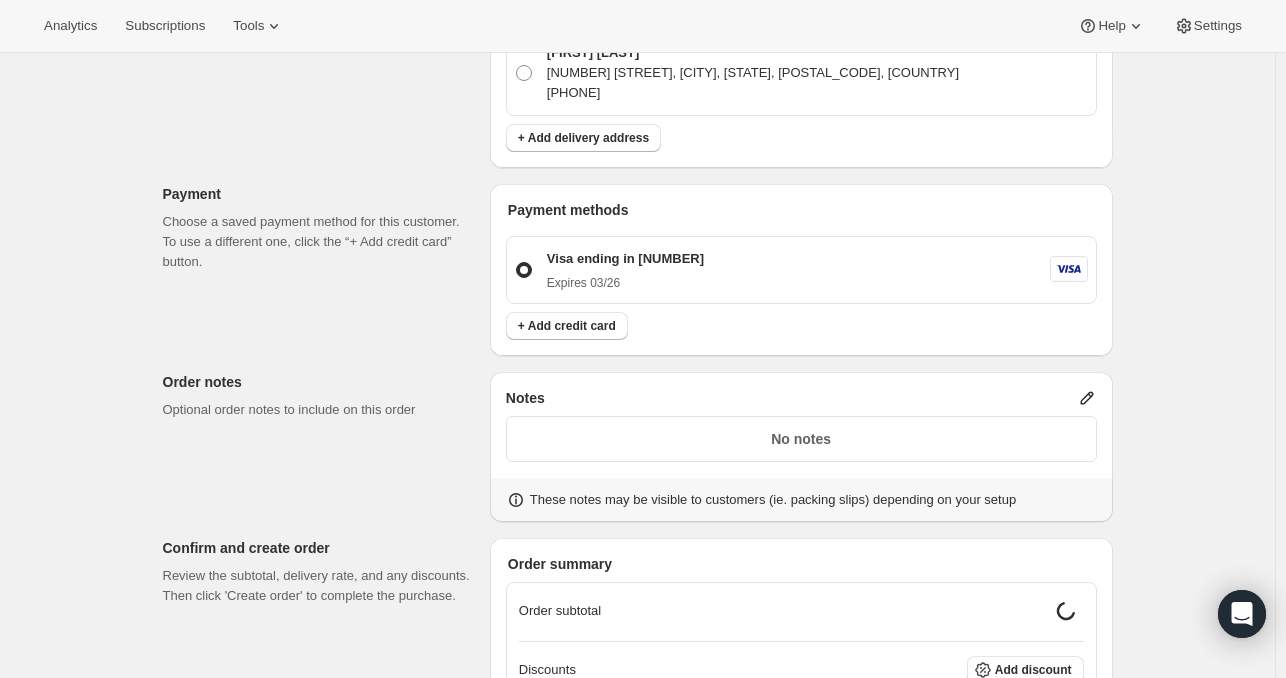 click 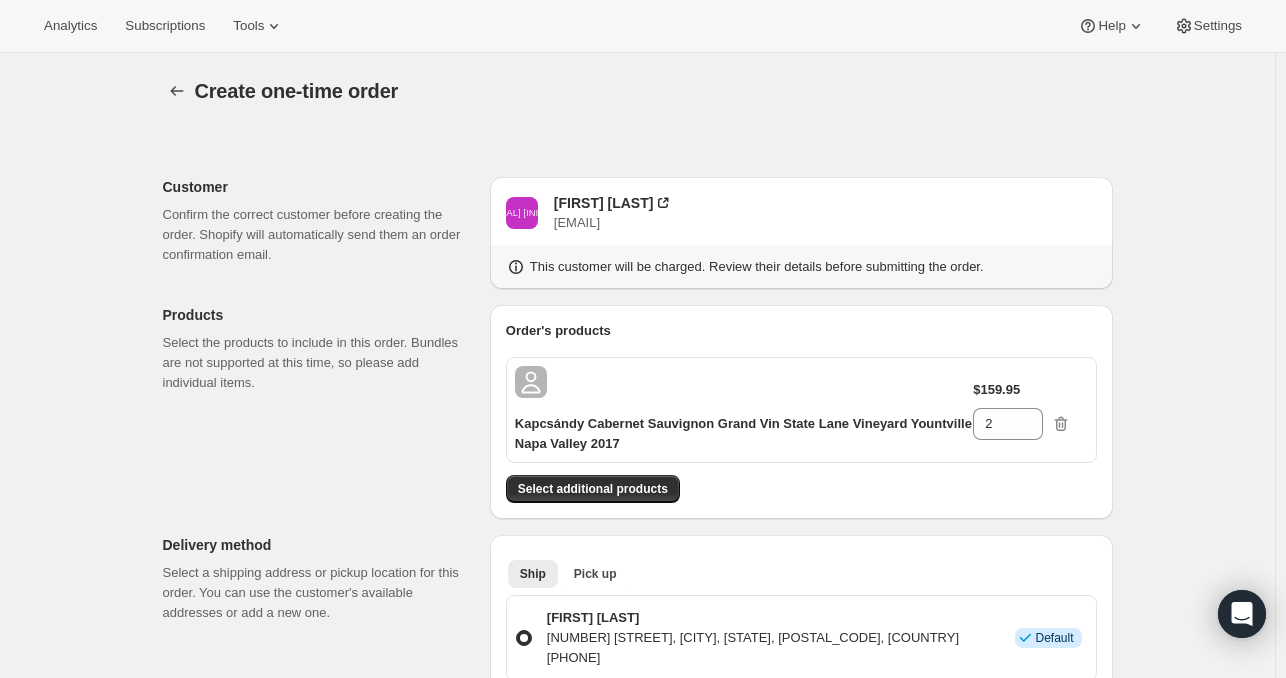 scroll, scrollTop: 659, scrollLeft: 0, axis: vertical 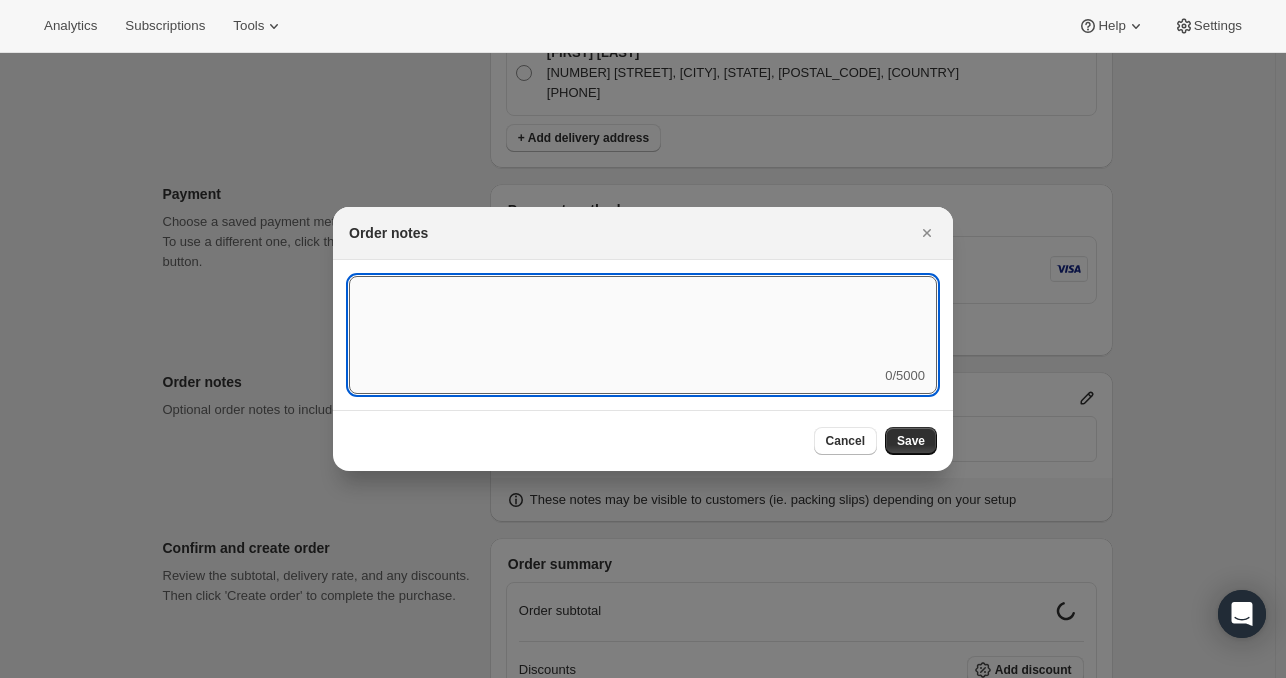 click at bounding box center [643, 321] 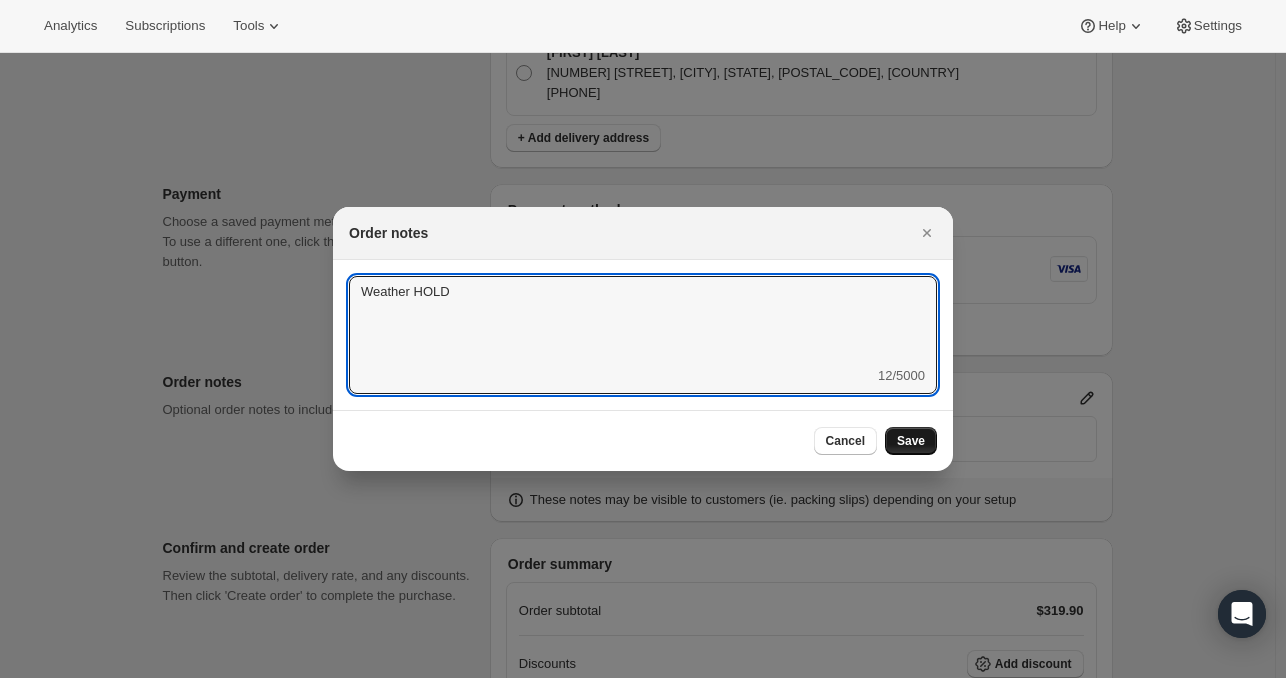 type on "Weather HOLD" 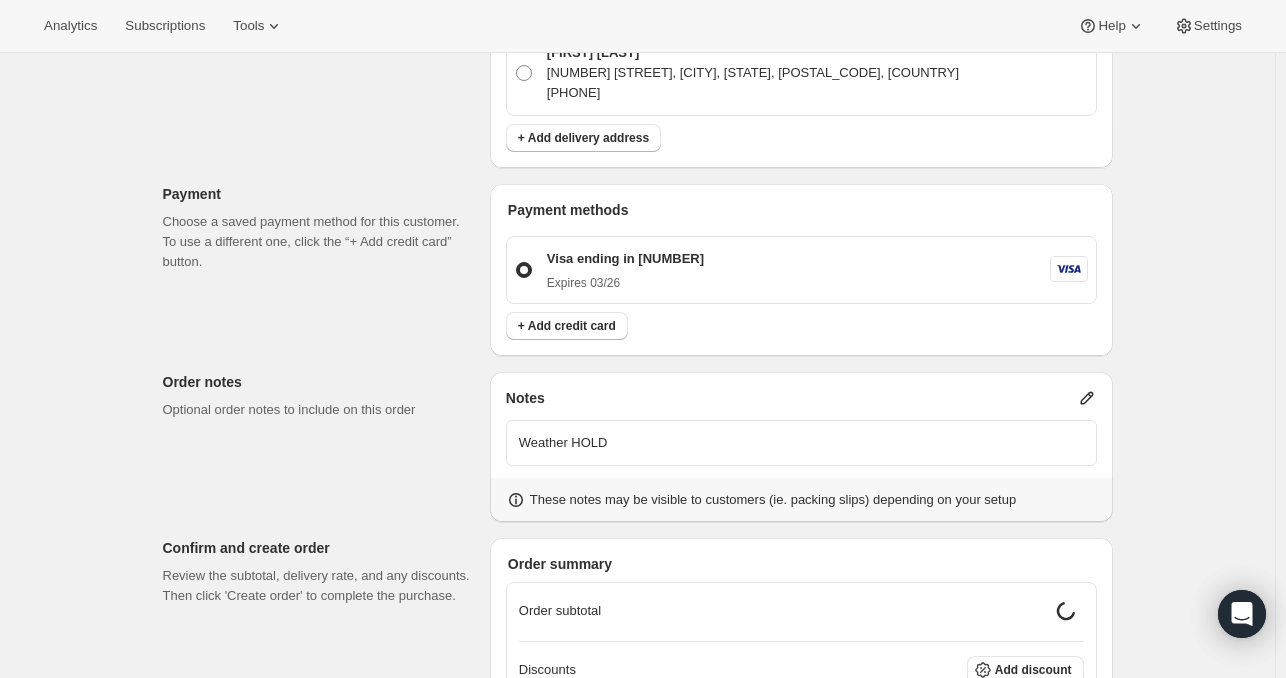 scroll, scrollTop: 909, scrollLeft: 0, axis: vertical 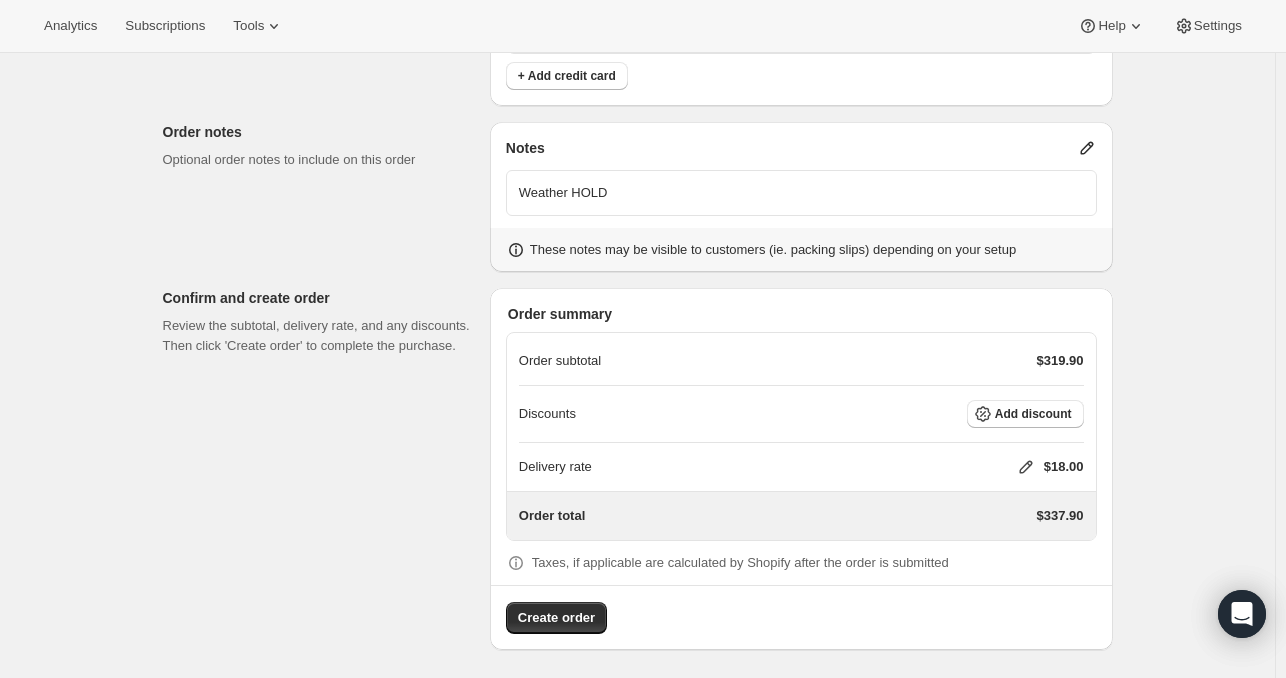 click 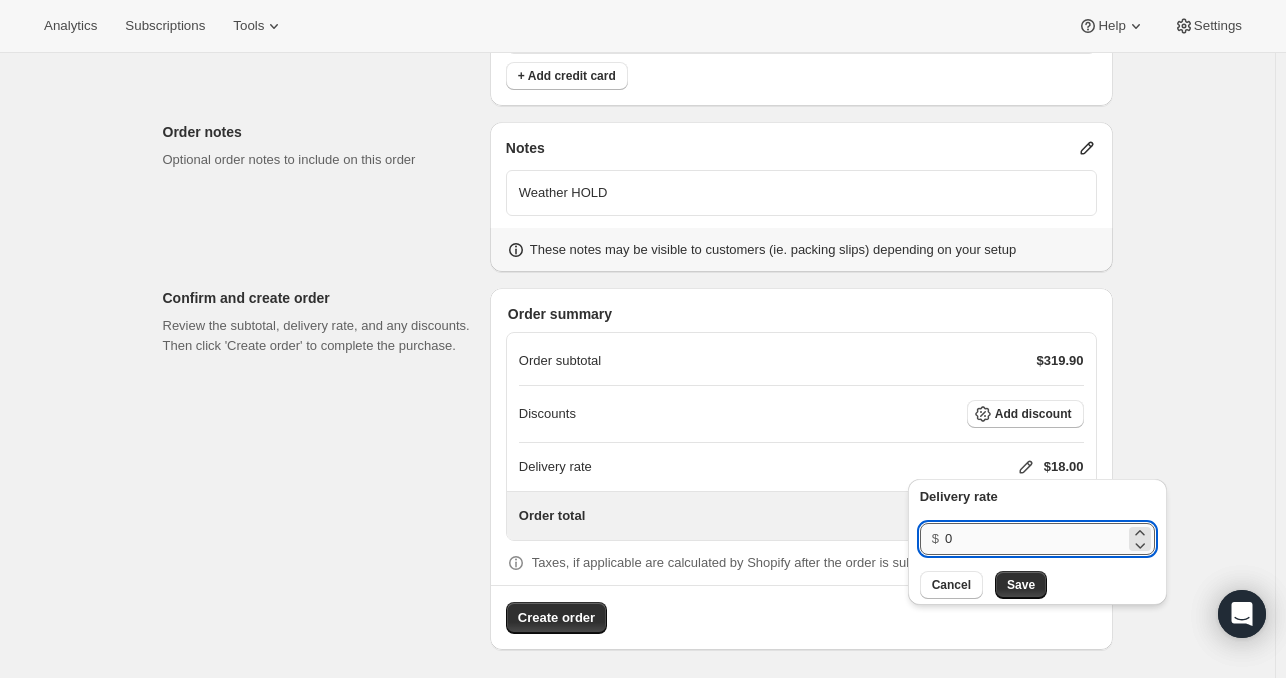 click on "0" at bounding box center (1035, 539) 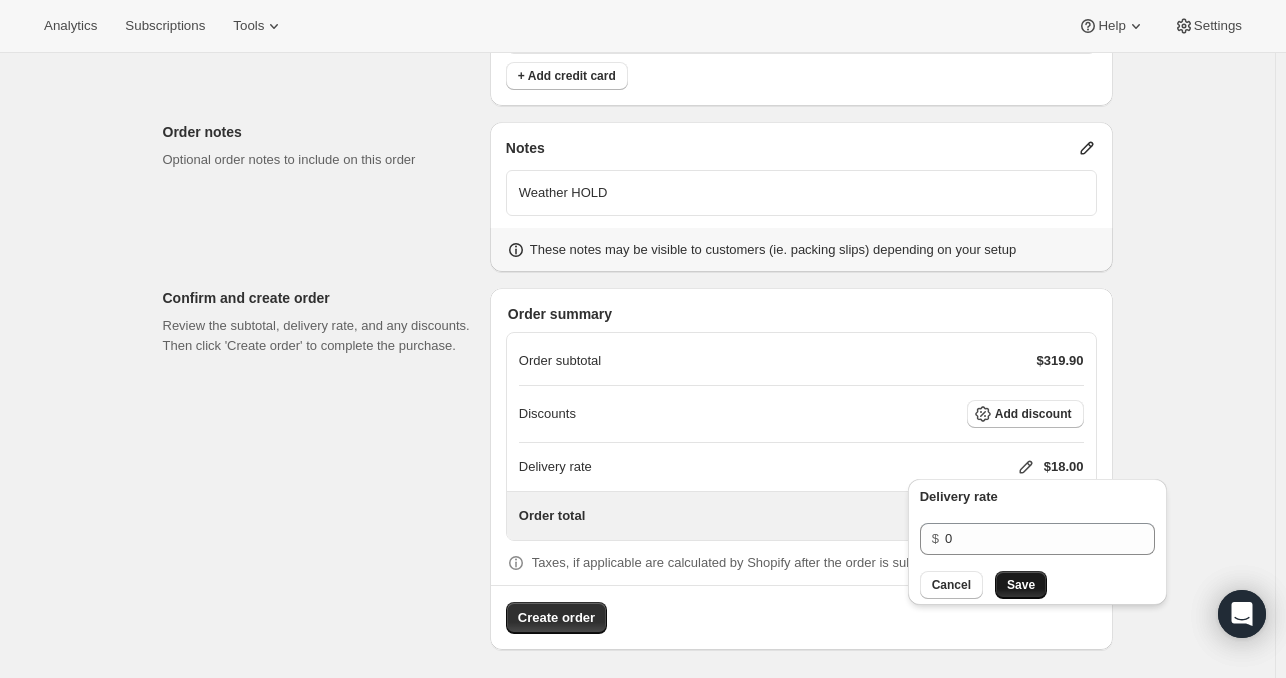 click on "Save" at bounding box center [1021, 585] 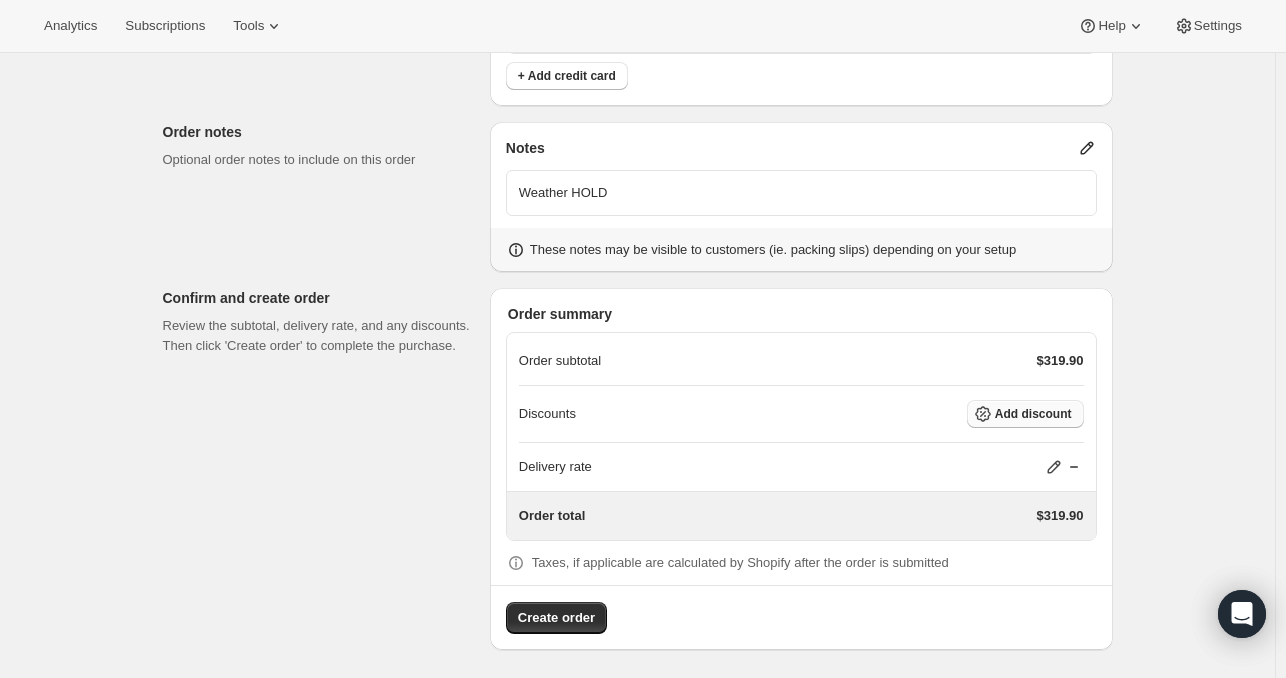 click on "Add discount" at bounding box center [1033, 414] 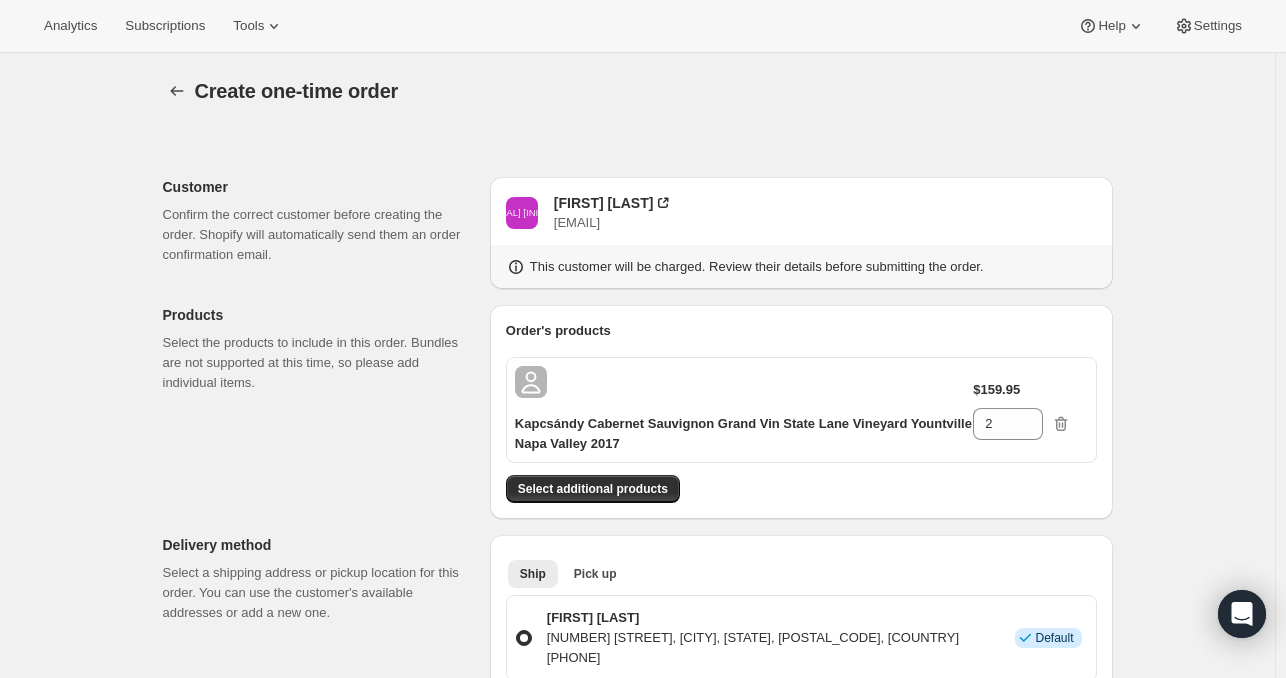 scroll, scrollTop: 909, scrollLeft: 0, axis: vertical 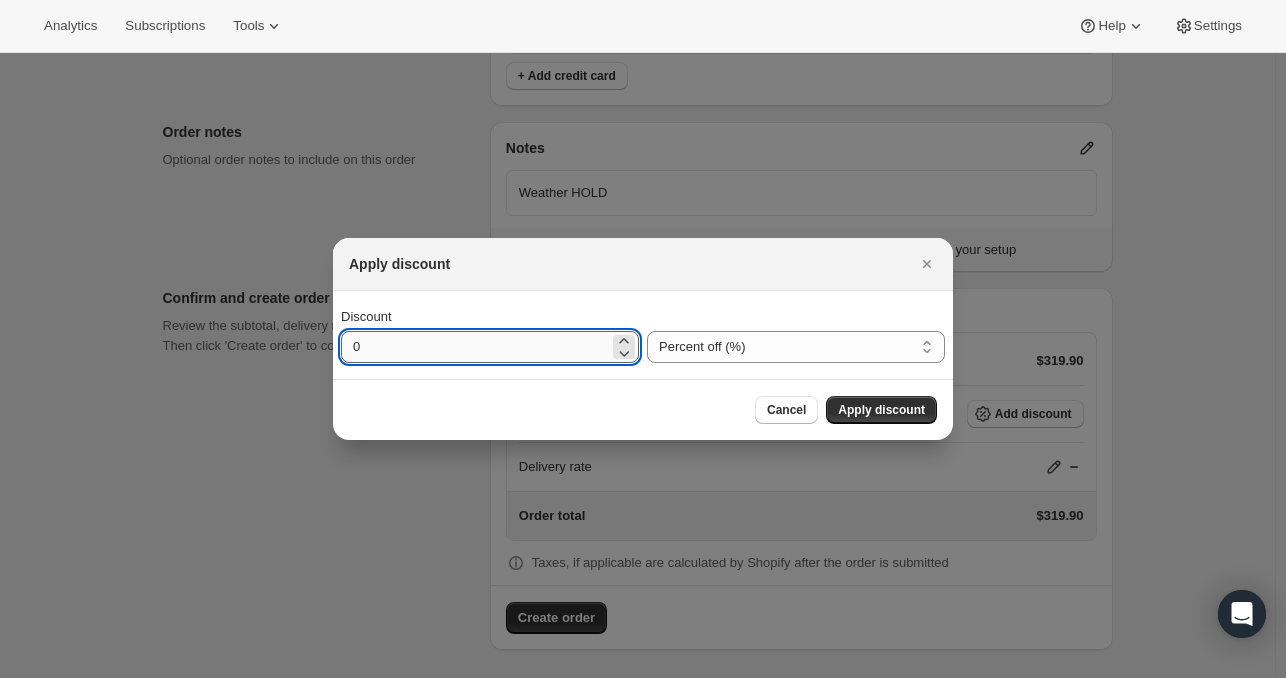 click on "0" at bounding box center [475, 347] 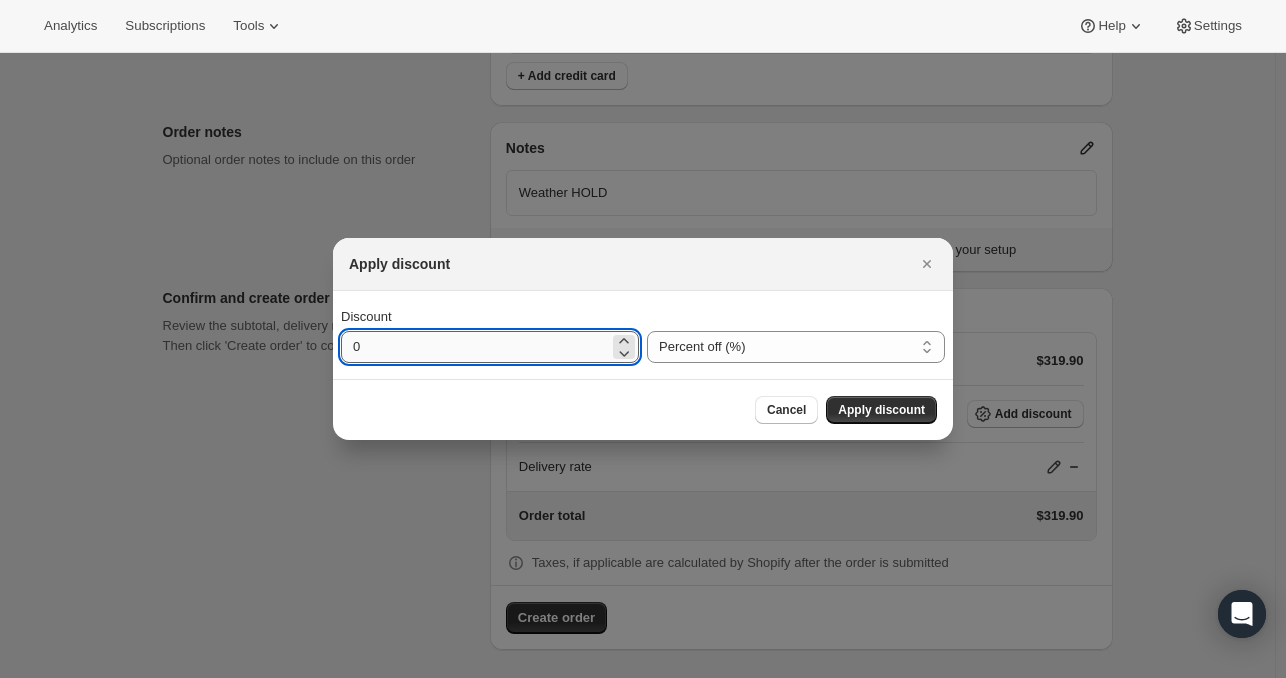 type on "1" 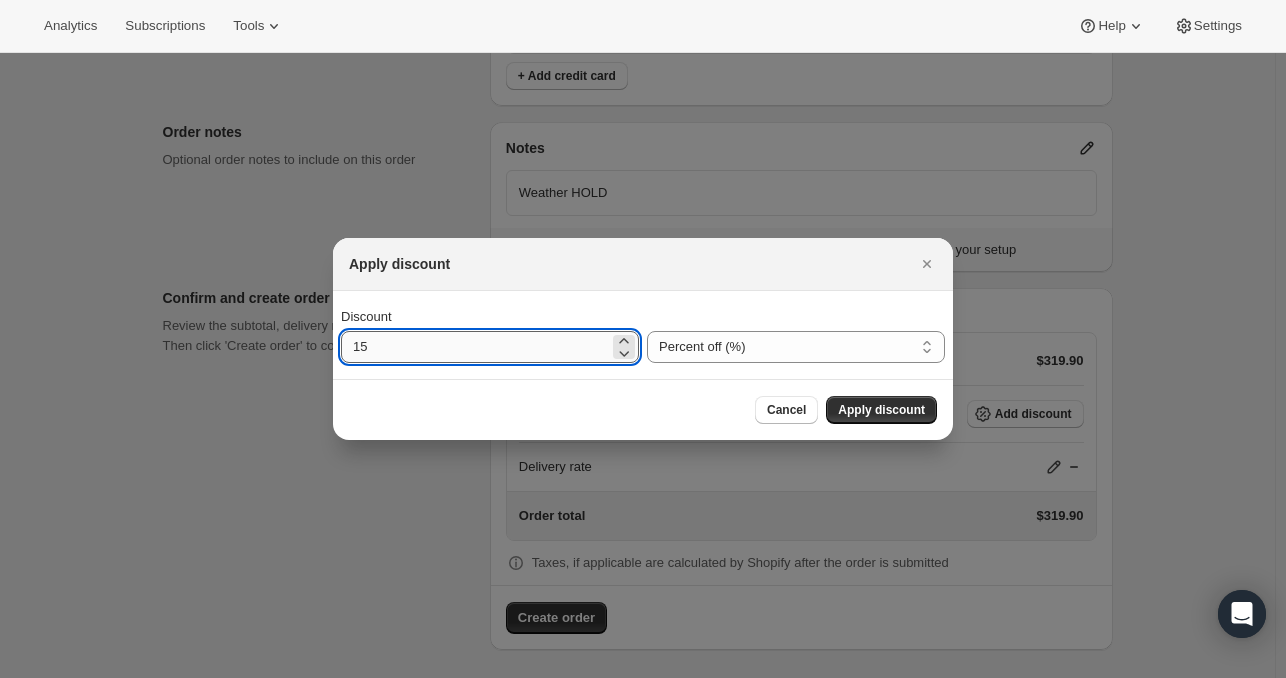 type on "1" 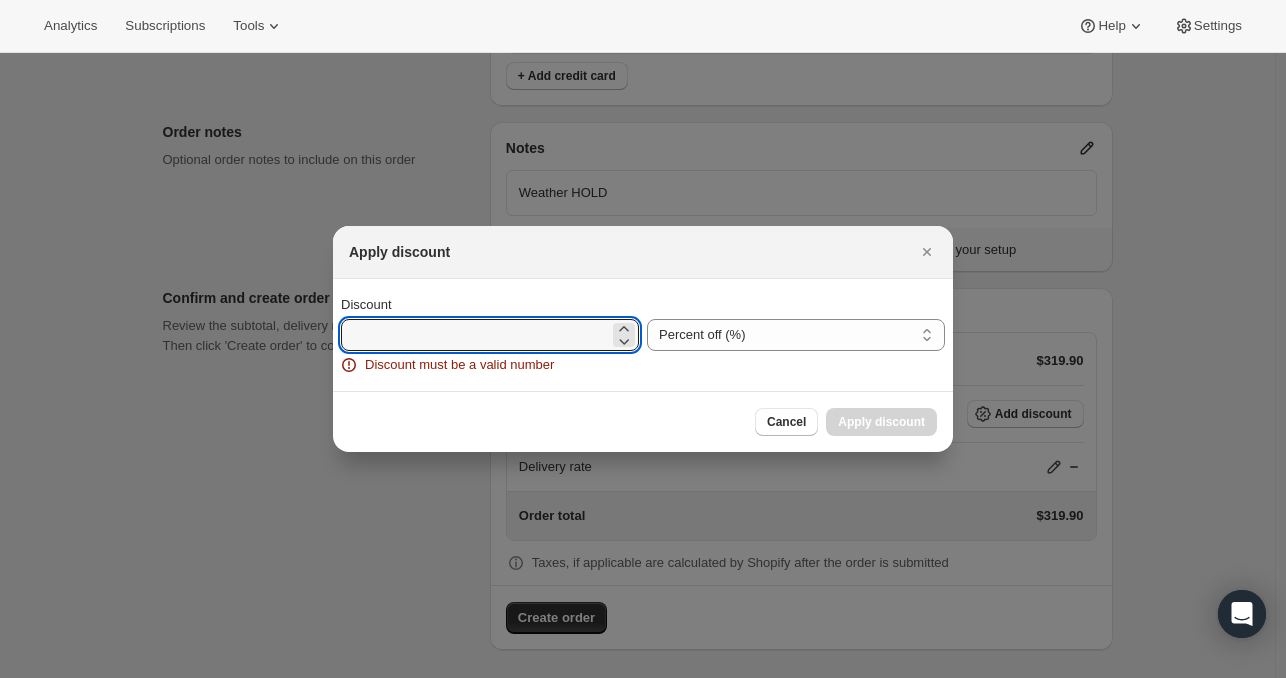 paste on "47" 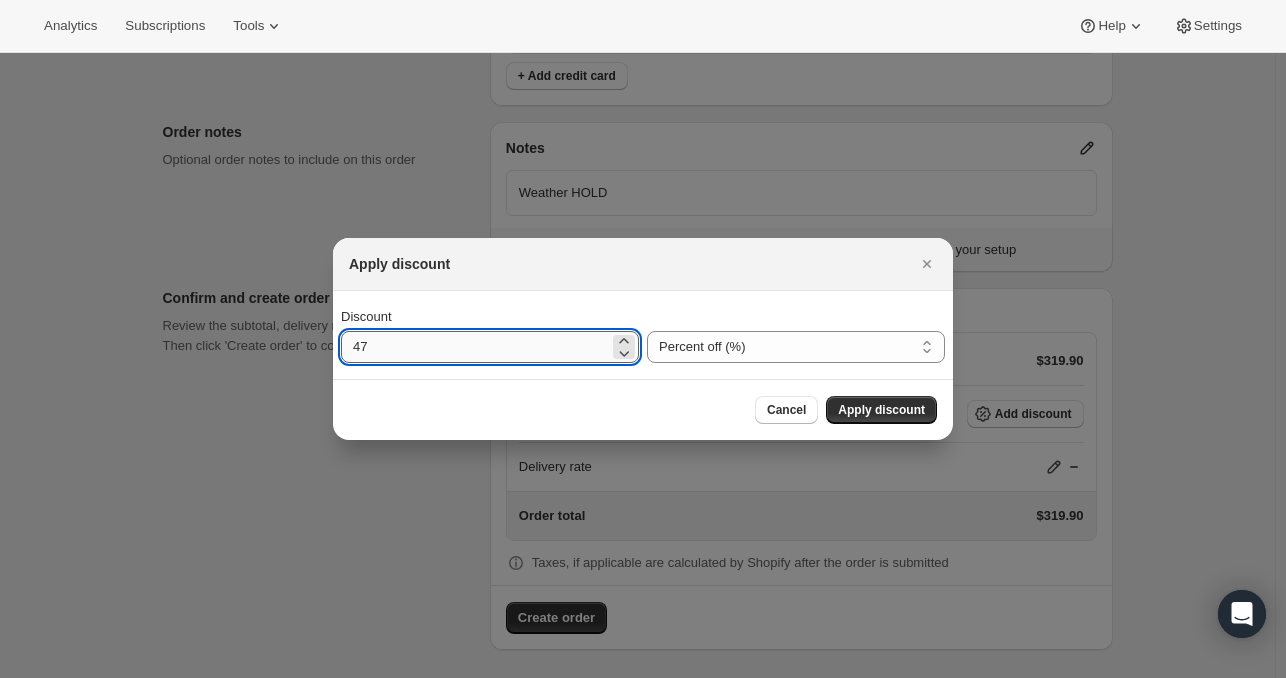 click on "47" at bounding box center (475, 347) 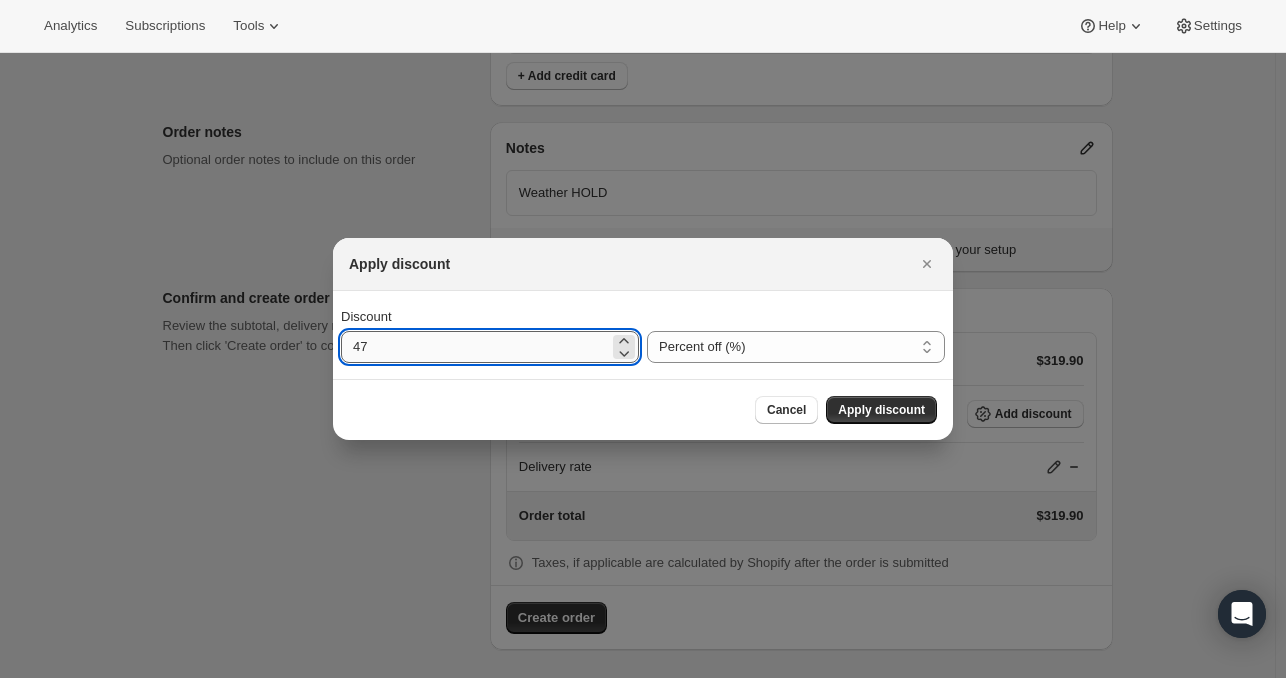 type on "4" 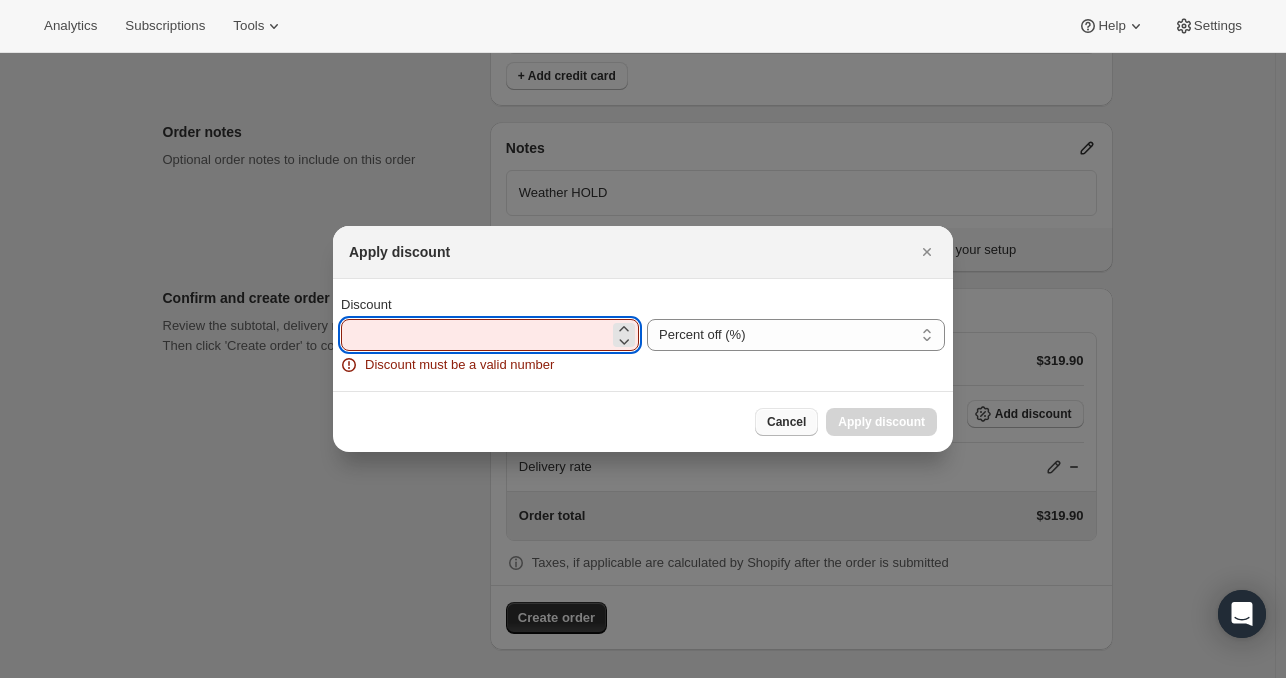 type 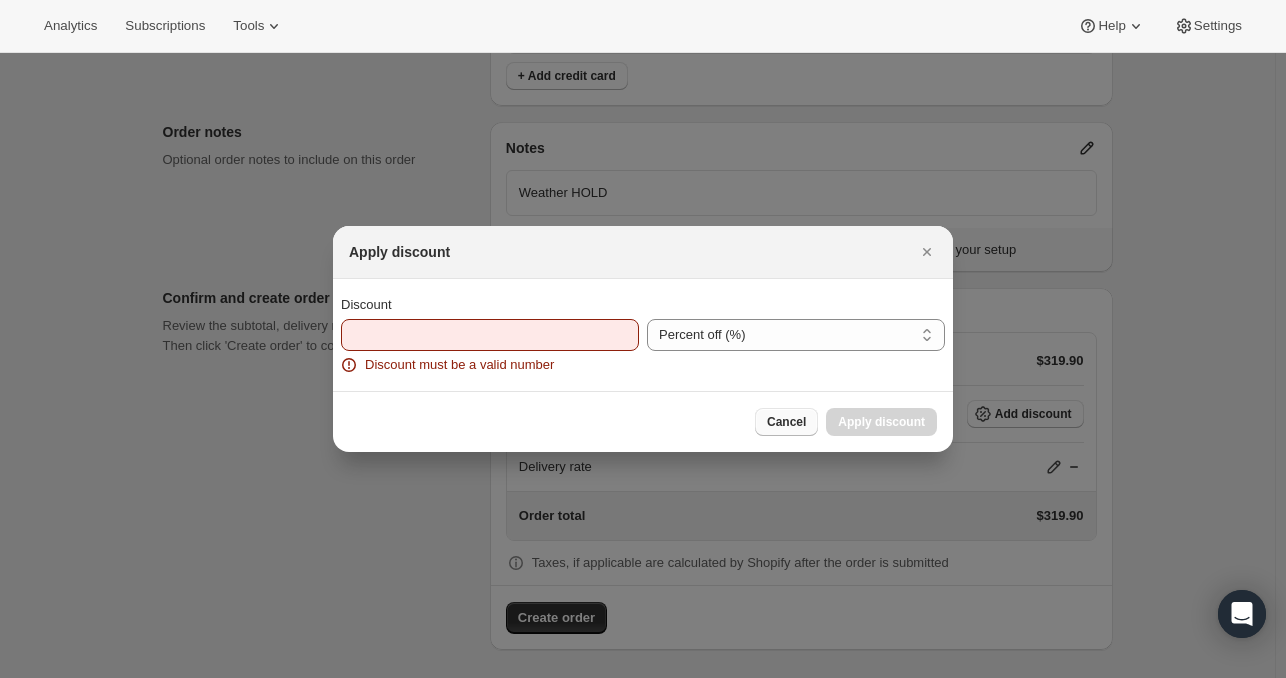 click on "Cancel" at bounding box center [786, 422] 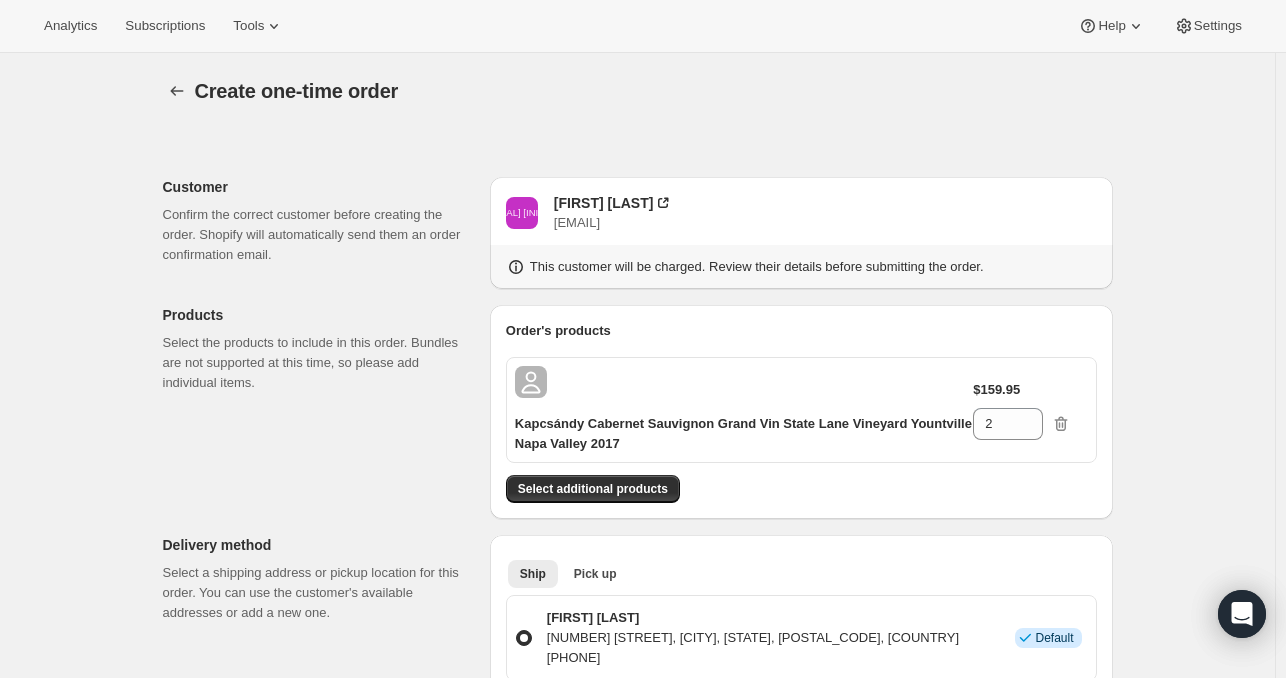 scroll, scrollTop: 909, scrollLeft: 0, axis: vertical 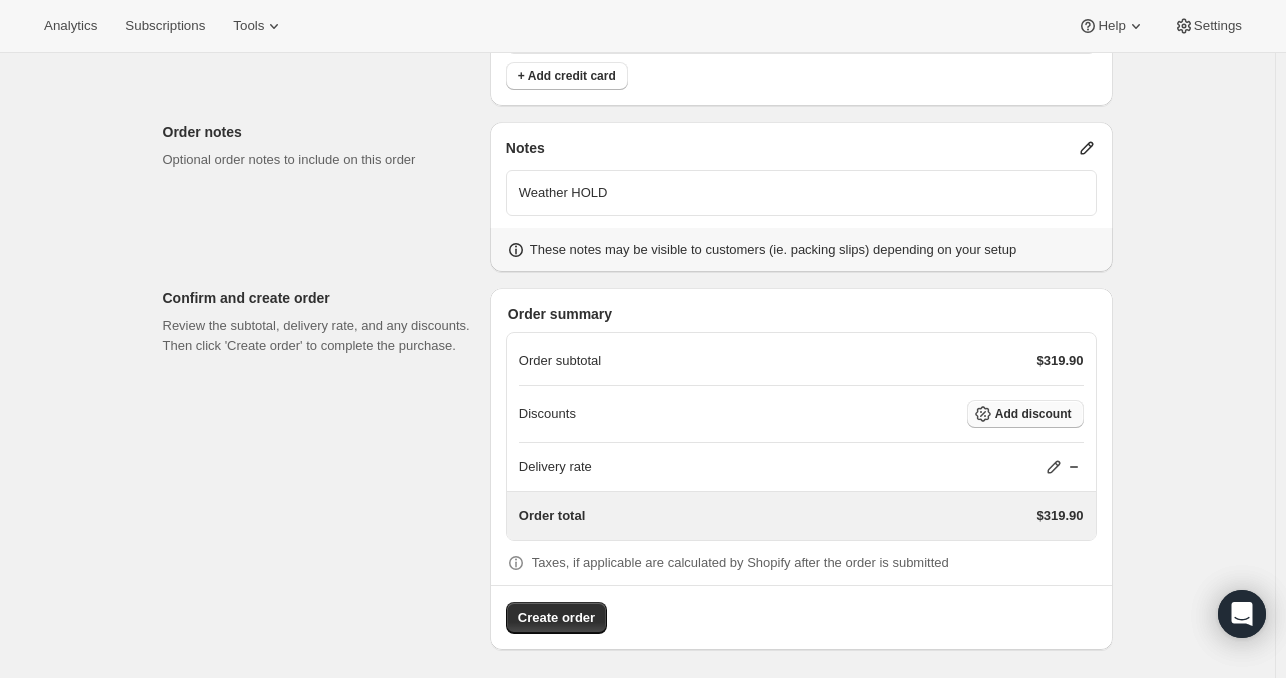 click on "Add discount" at bounding box center [1025, 414] 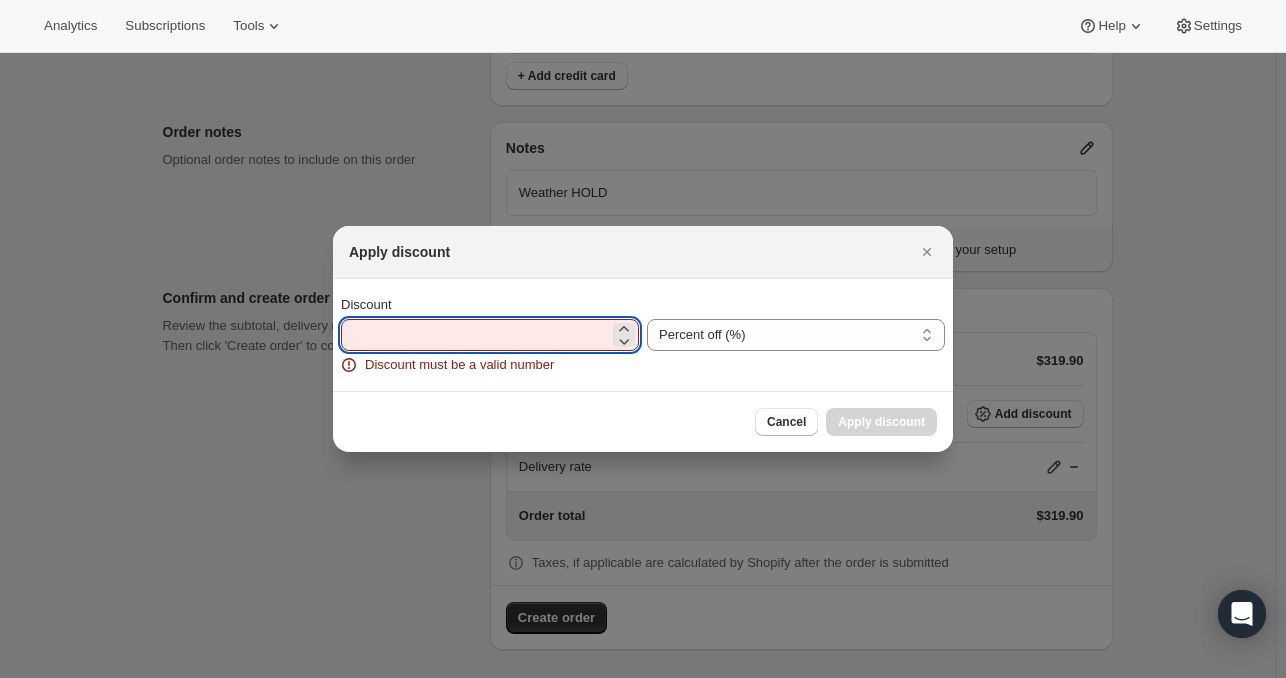 click on "Discount" at bounding box center [475, 335] 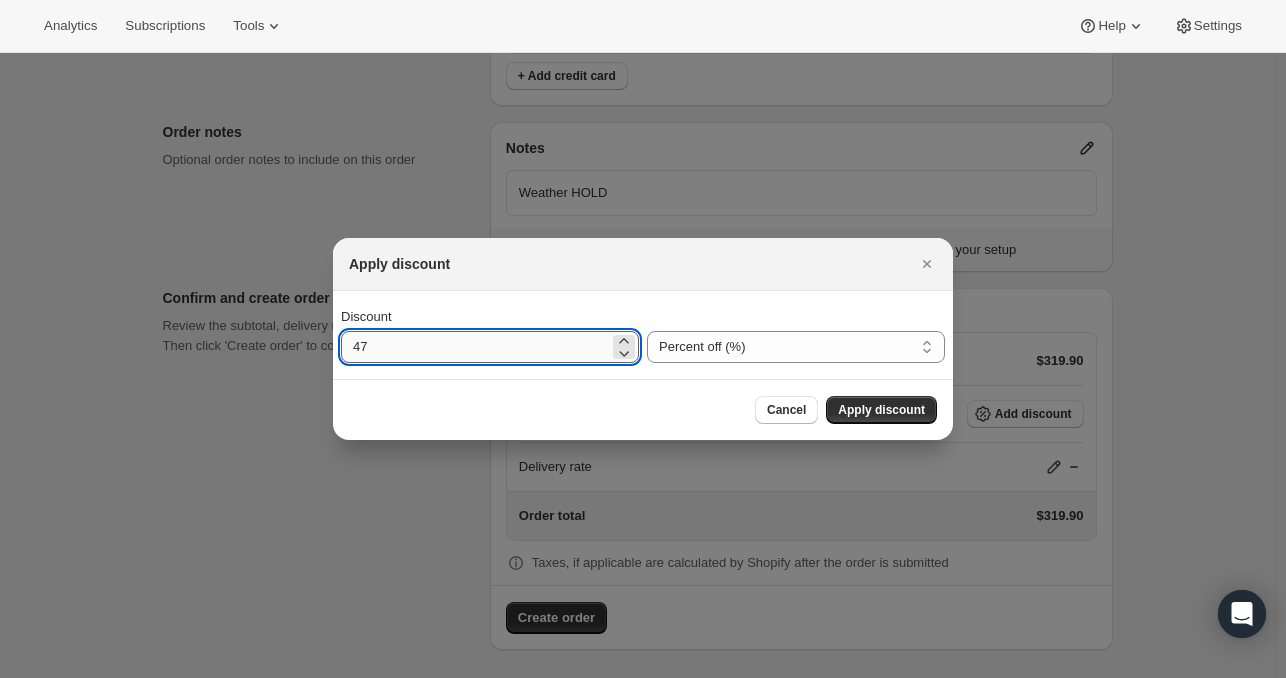 type on "4" 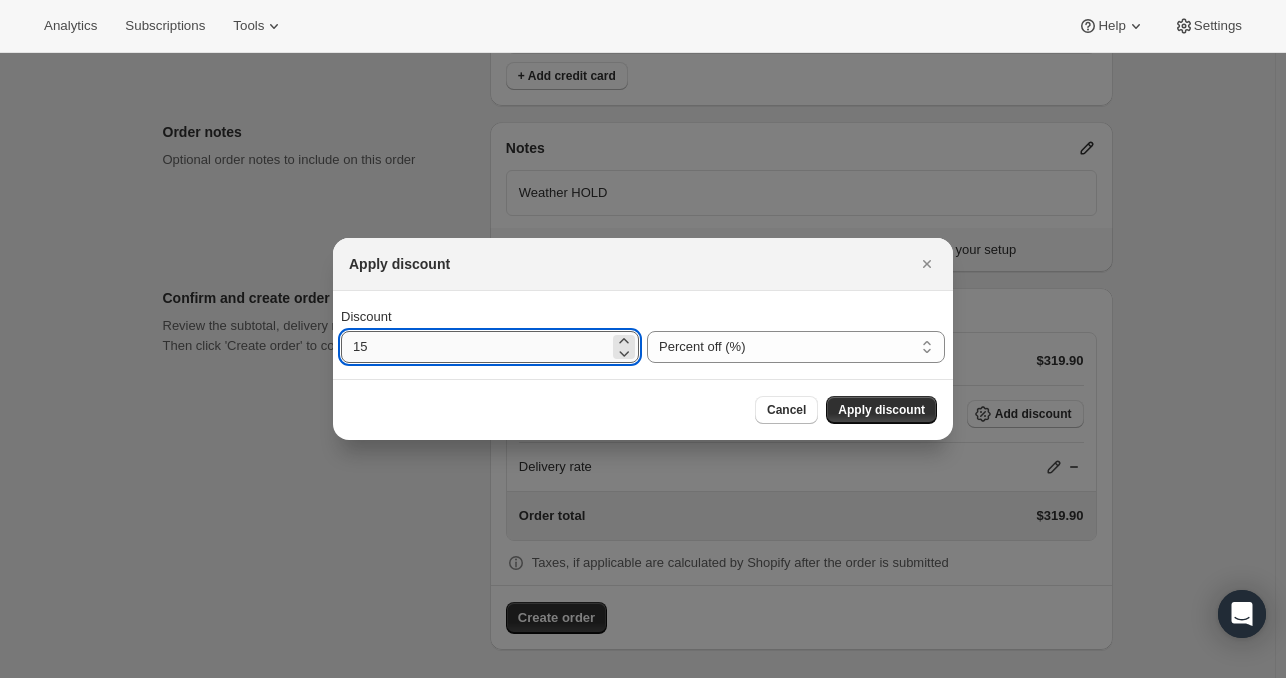 type on "1" 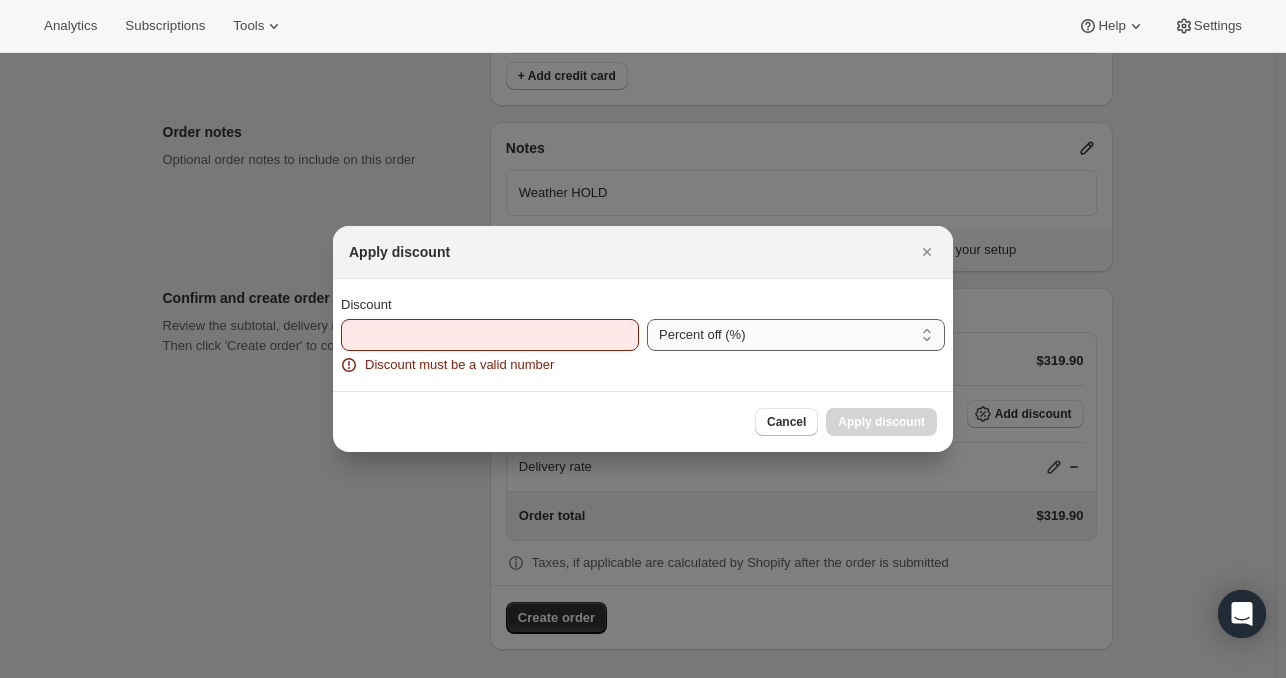 click on "Percent off (%) Amount off ($)" at bounding box center (796, 335) 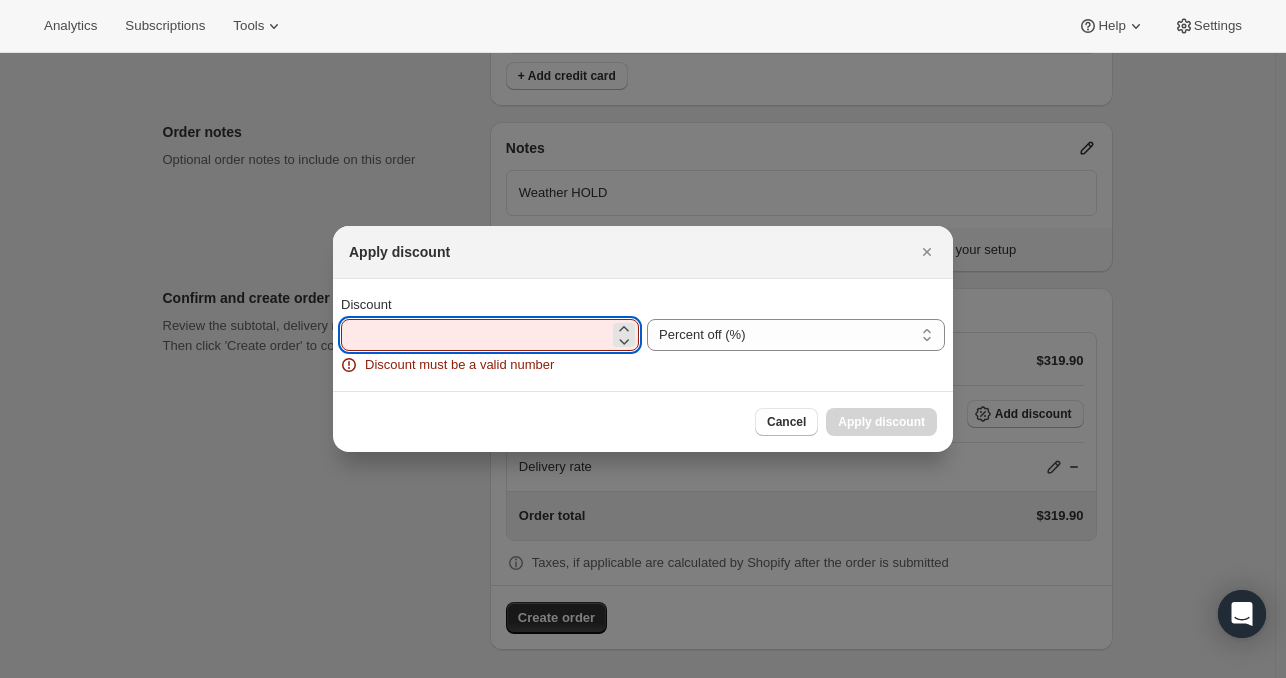 click on "Discount" at bounding box center [475, 335] 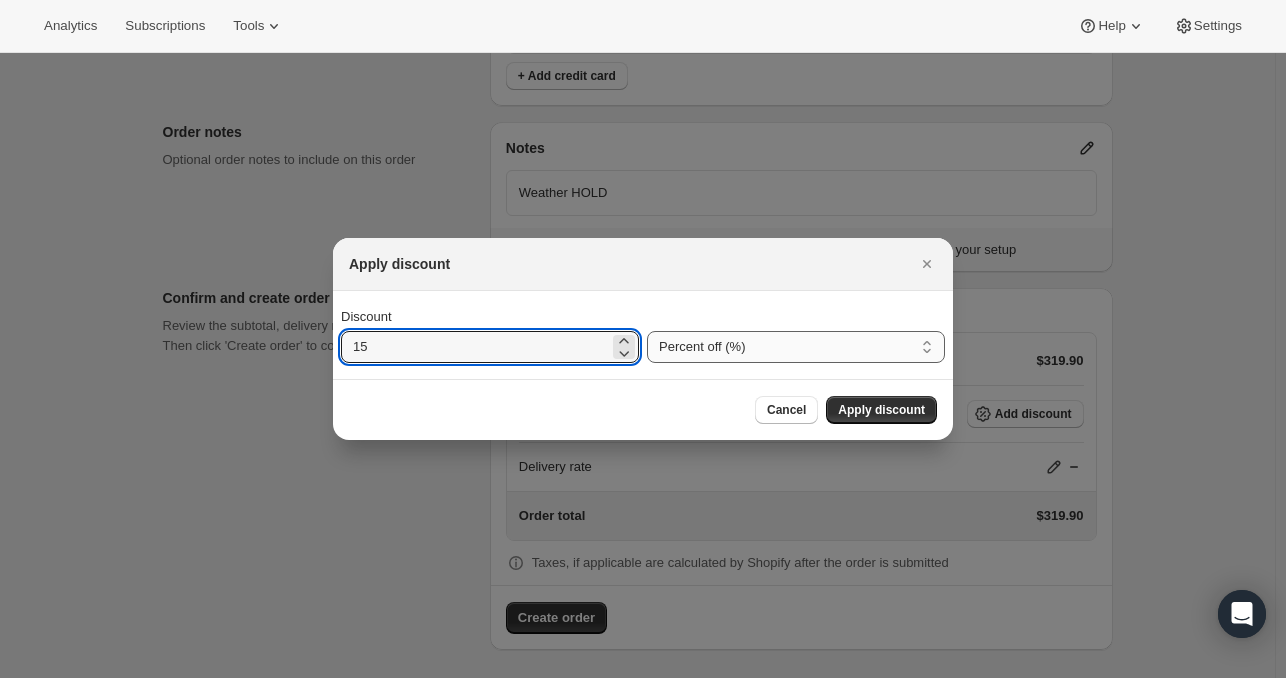 type on "15" 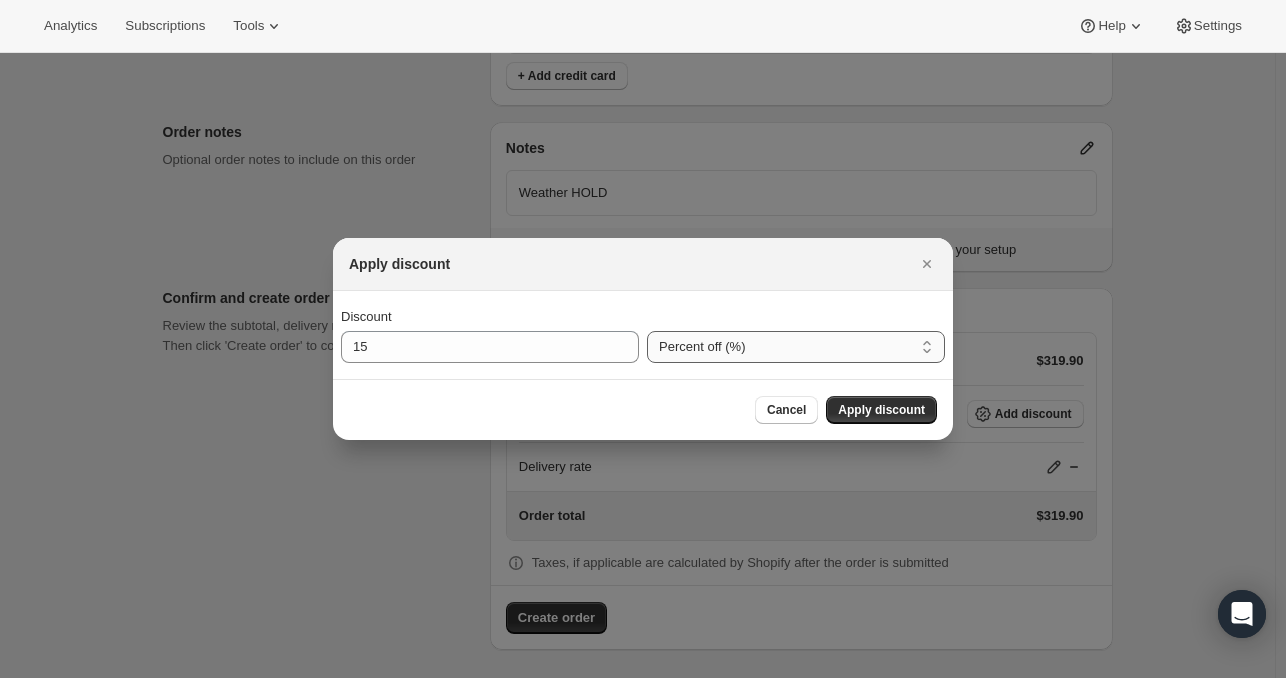 click on "Percent off (%) Amount off ($)" at bounding box center (796, 347) 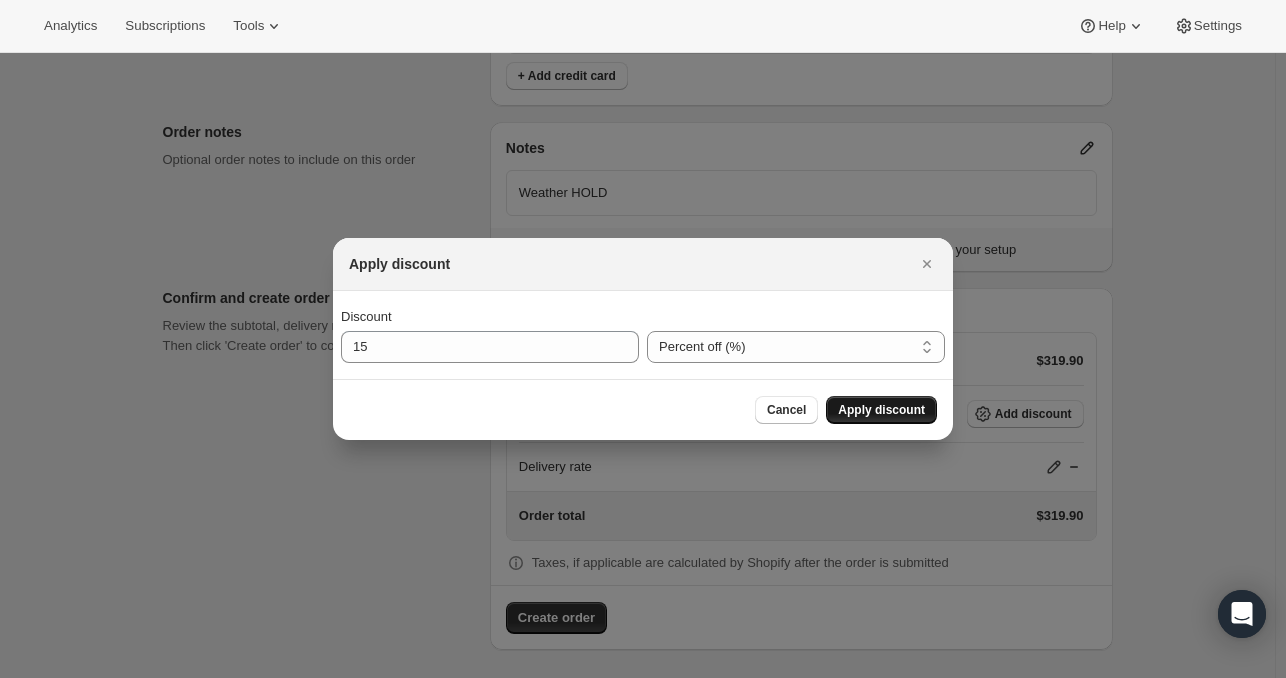 click on "Apply discount" at bounding box center [881, 410] 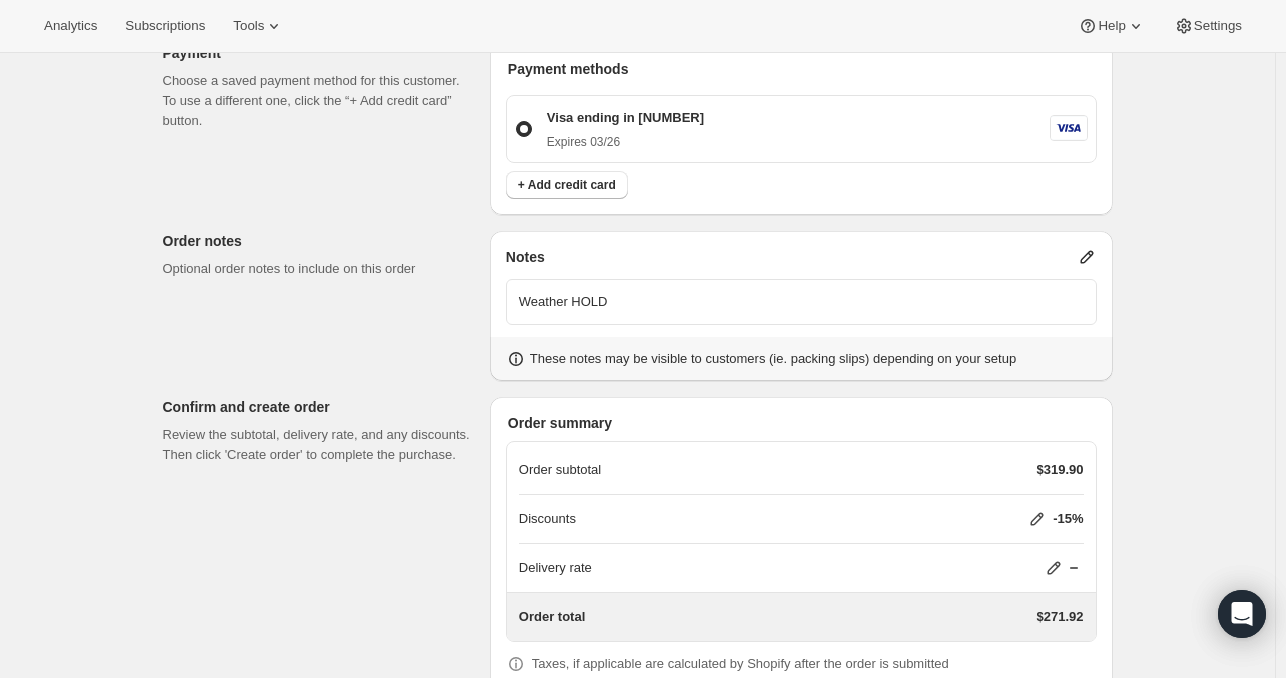 scroll, scrollTop: 901, scrollLeft: 0, axis: vertical 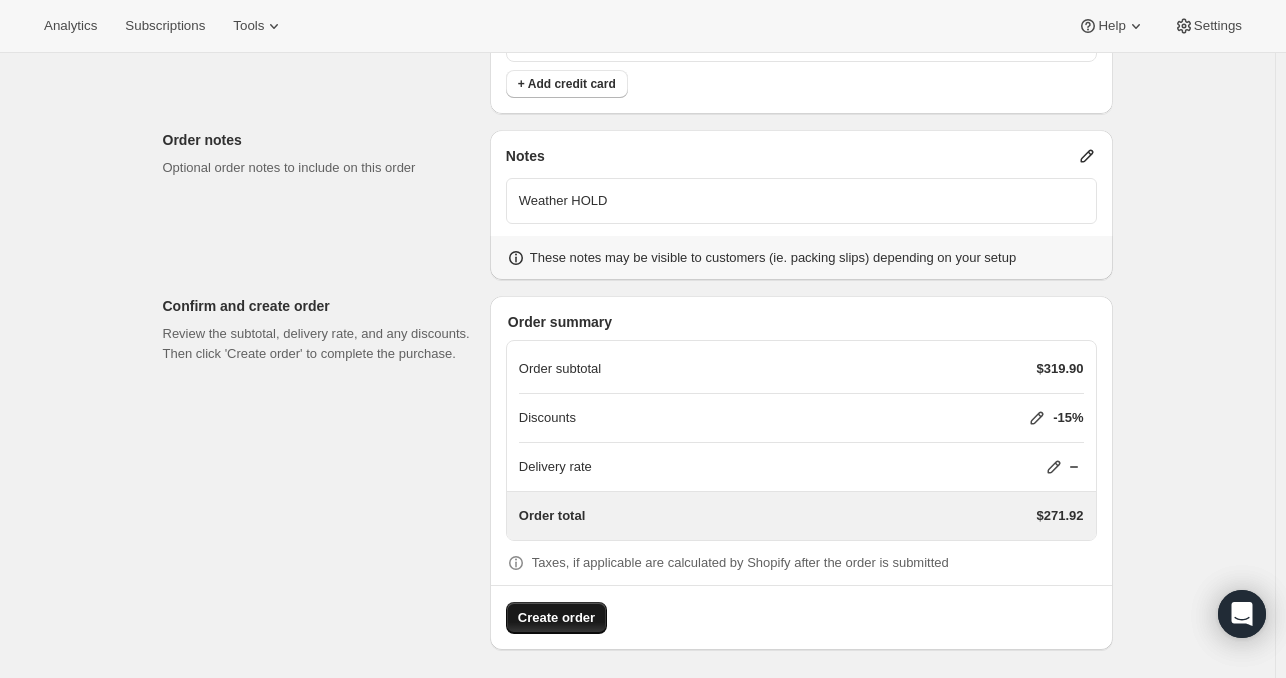 click on "Create order" at bounding box center (556, 618) 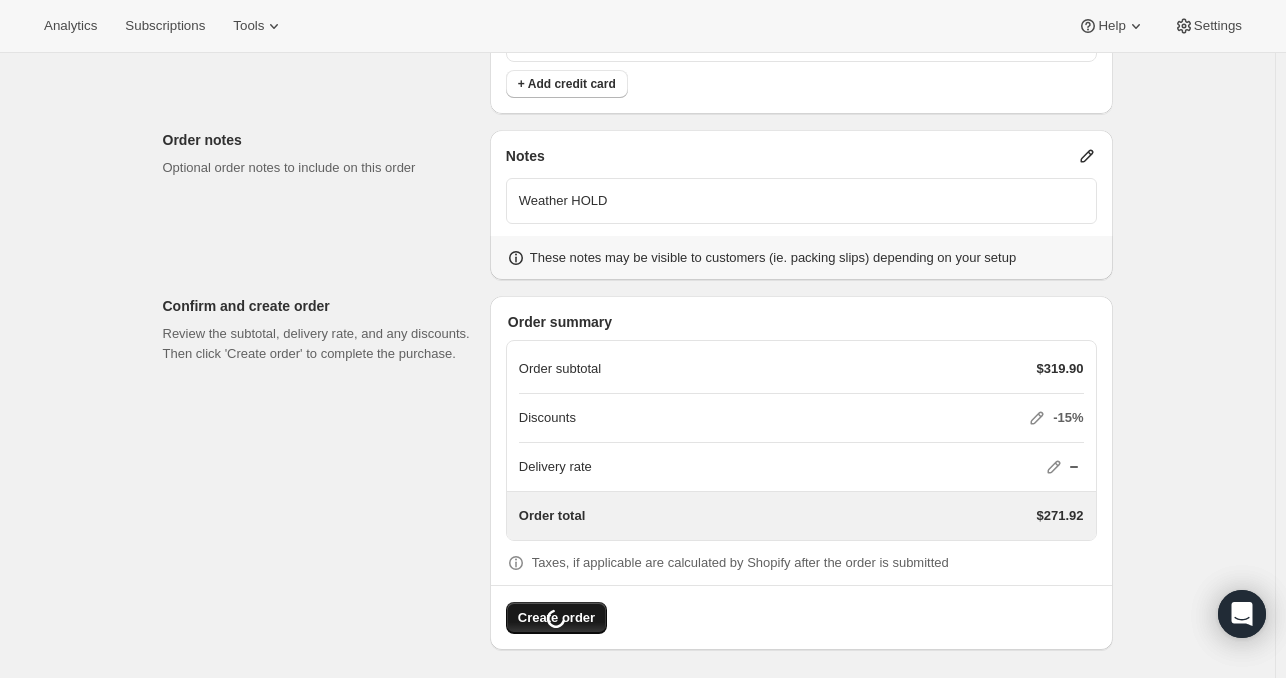 scroll, scrollTop: 357, scrollLeft: 0, axis: vertical 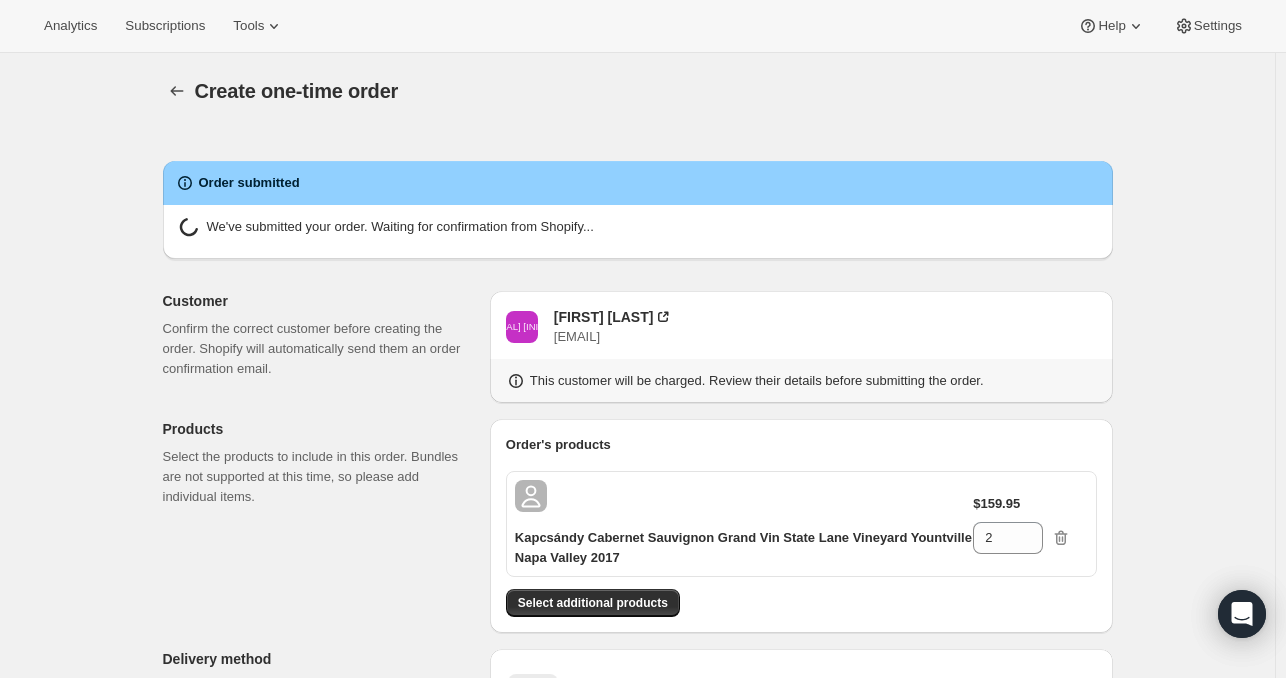 radio on "true" 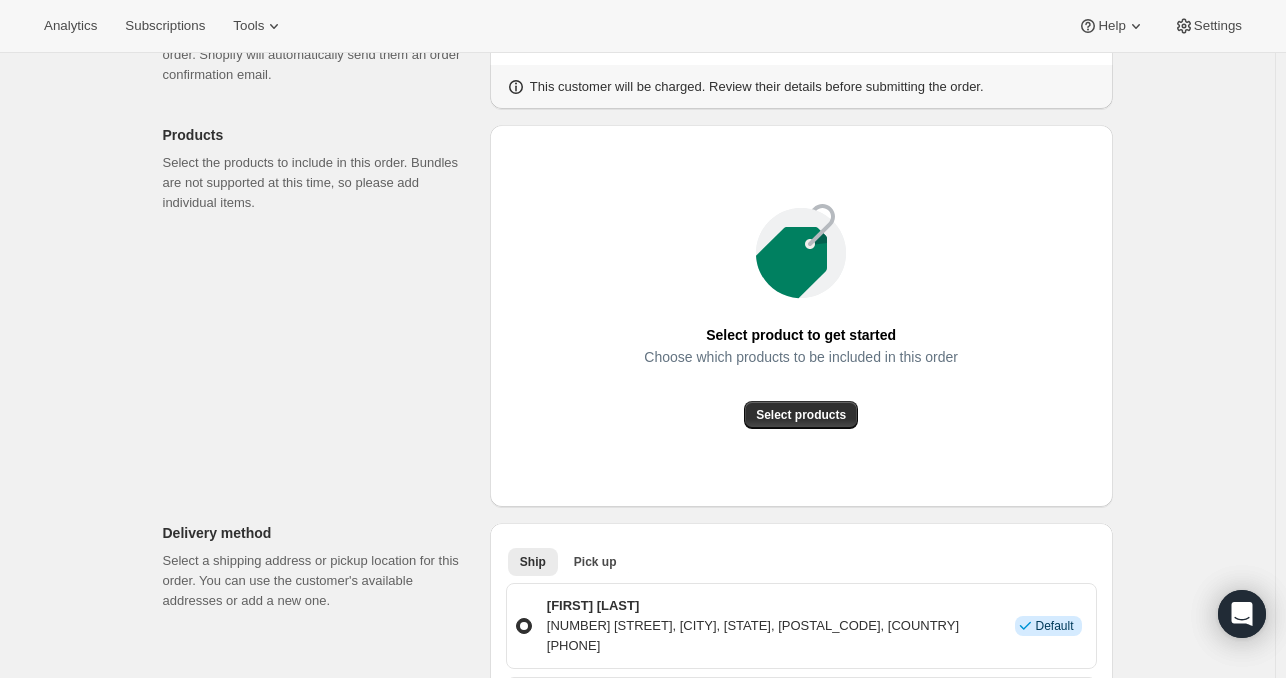scroll, scrollTop: 576, scrollLeft: 0, axis: vertical 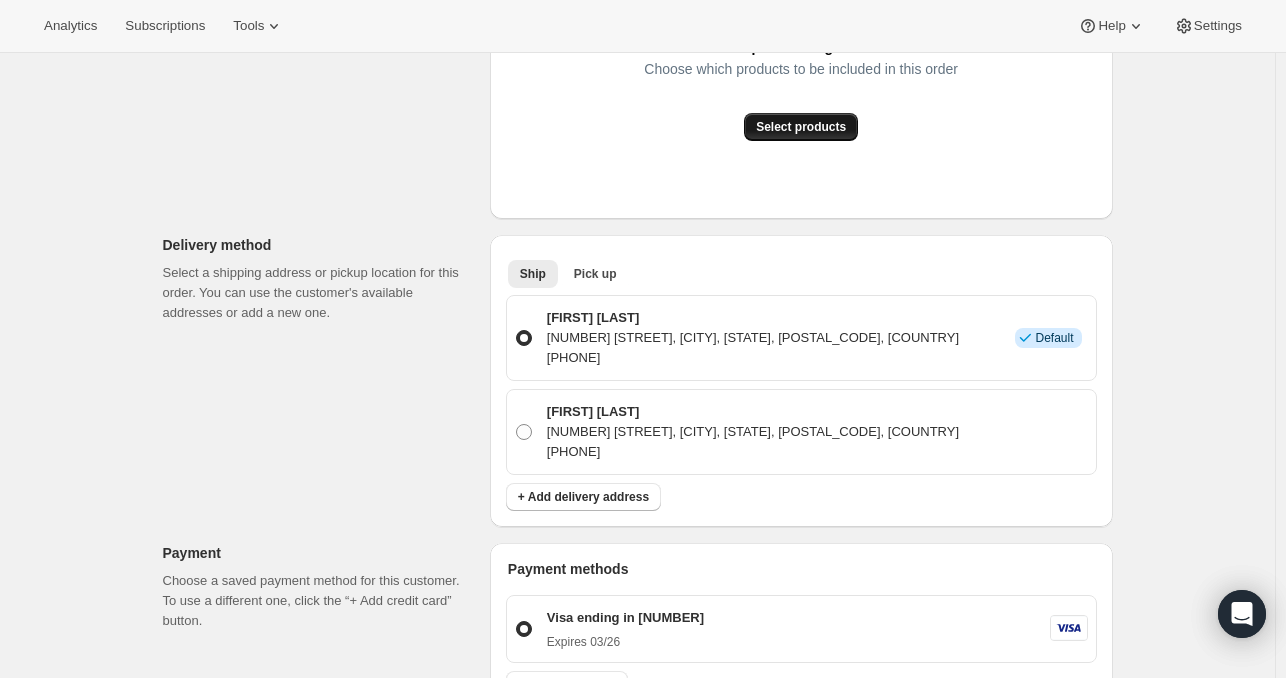 click on "Select products" at bounding box center (801, 127) 